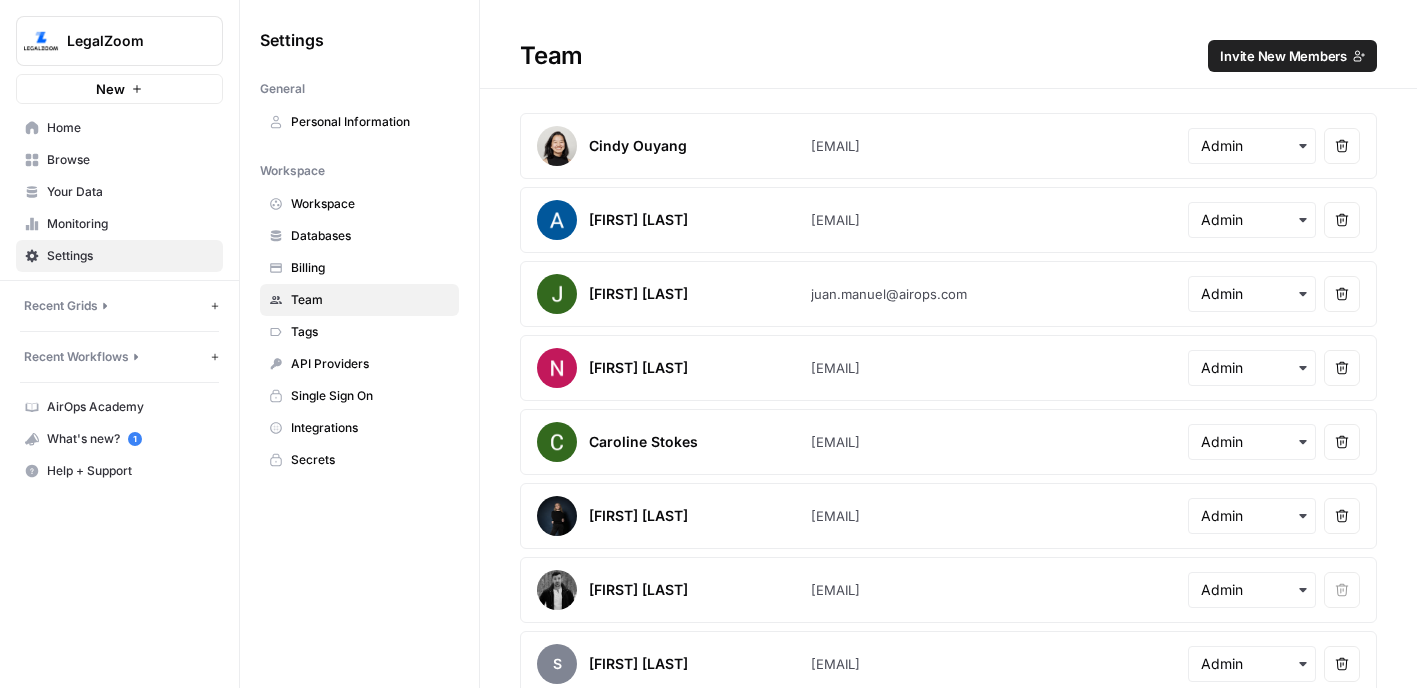 scroll, scrollTop: 0, scrollLeft: 0, axis: both 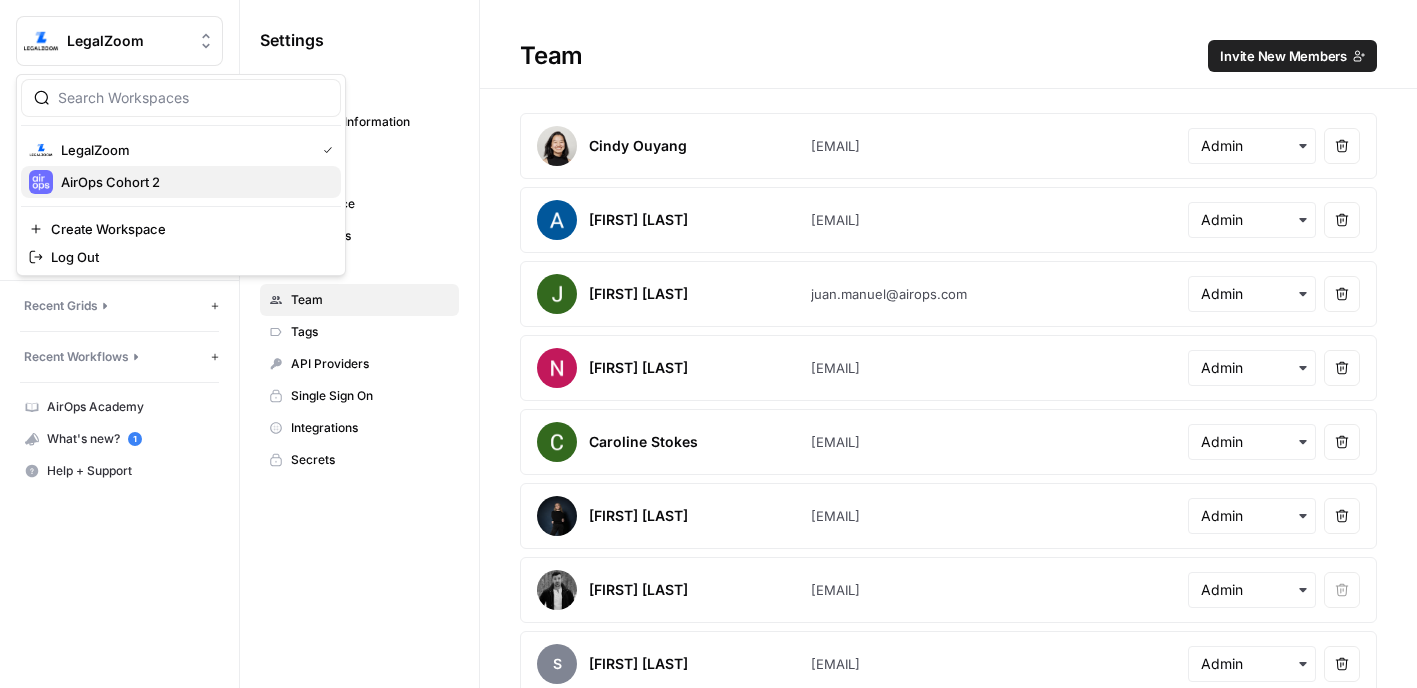 click on "AirOps Cohort 2" at bounding box center [193, 182] 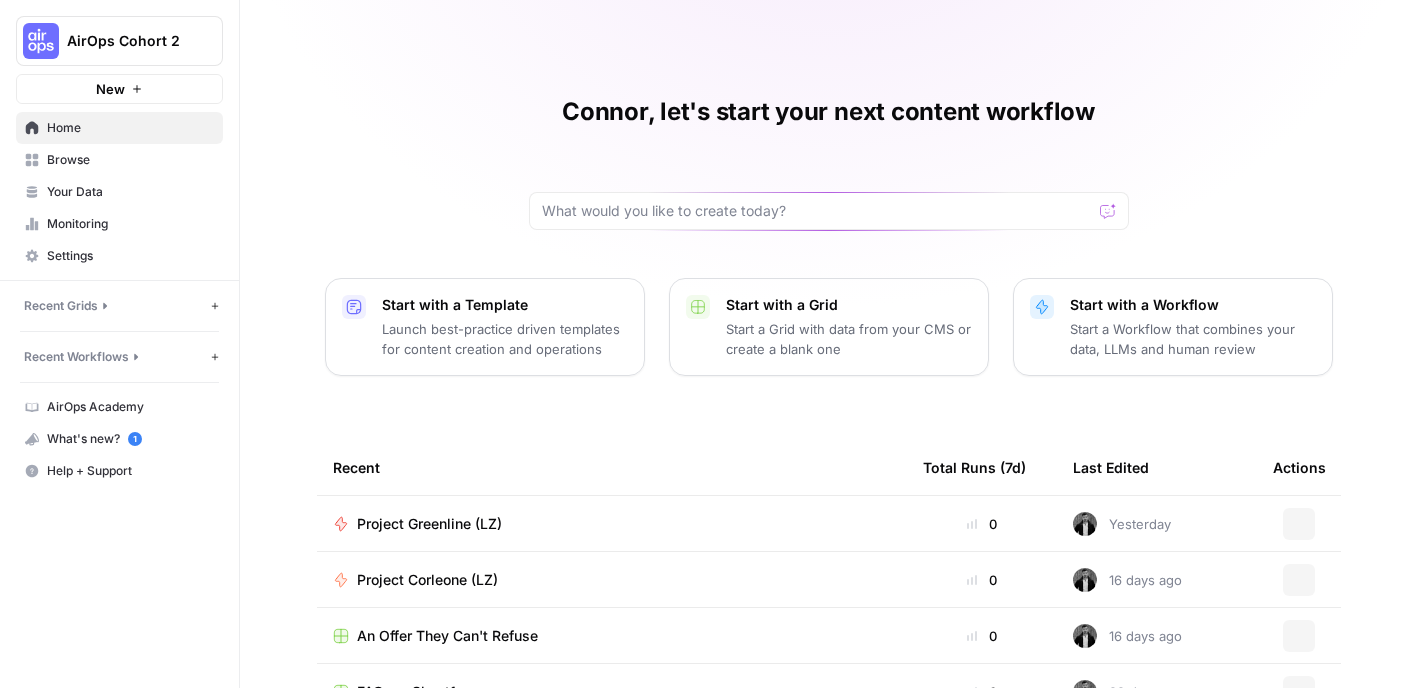 scroll, scrollTop: 0, scrollLeft: 0, axis: both 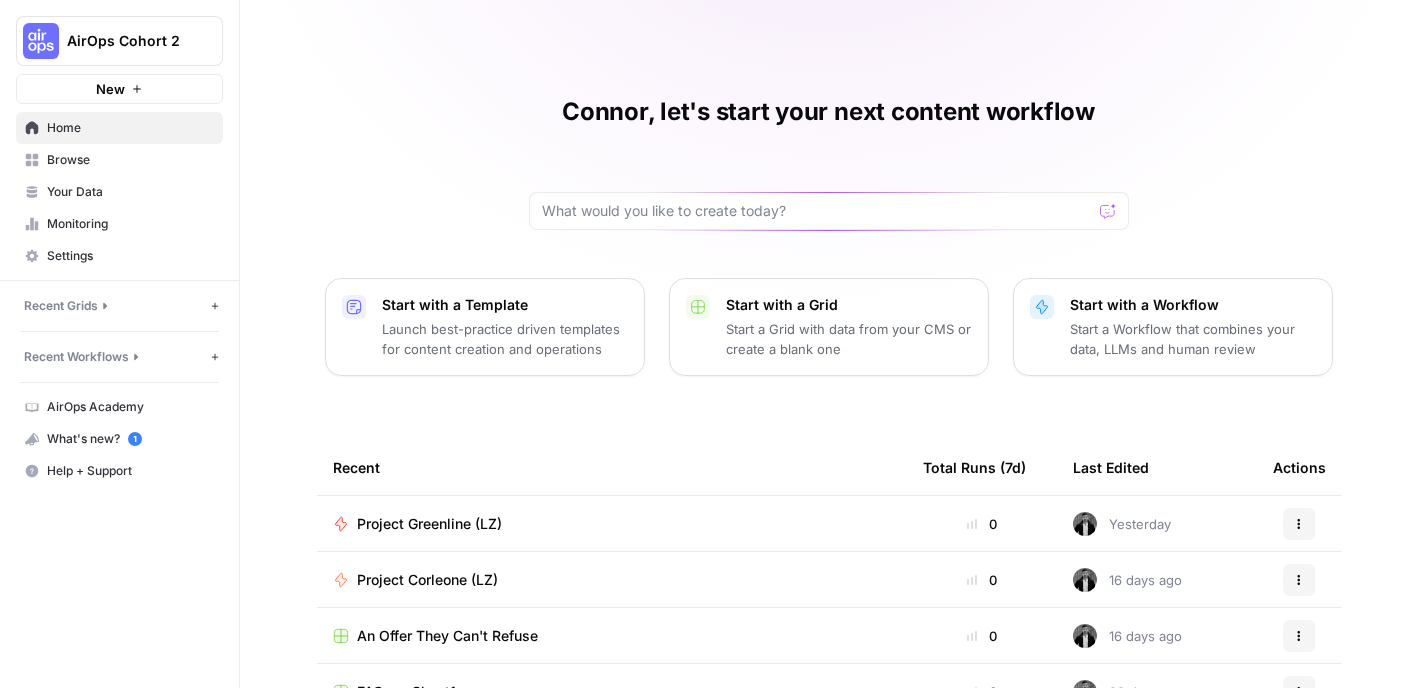 click on "Browse" at bounding box center (130, 160) 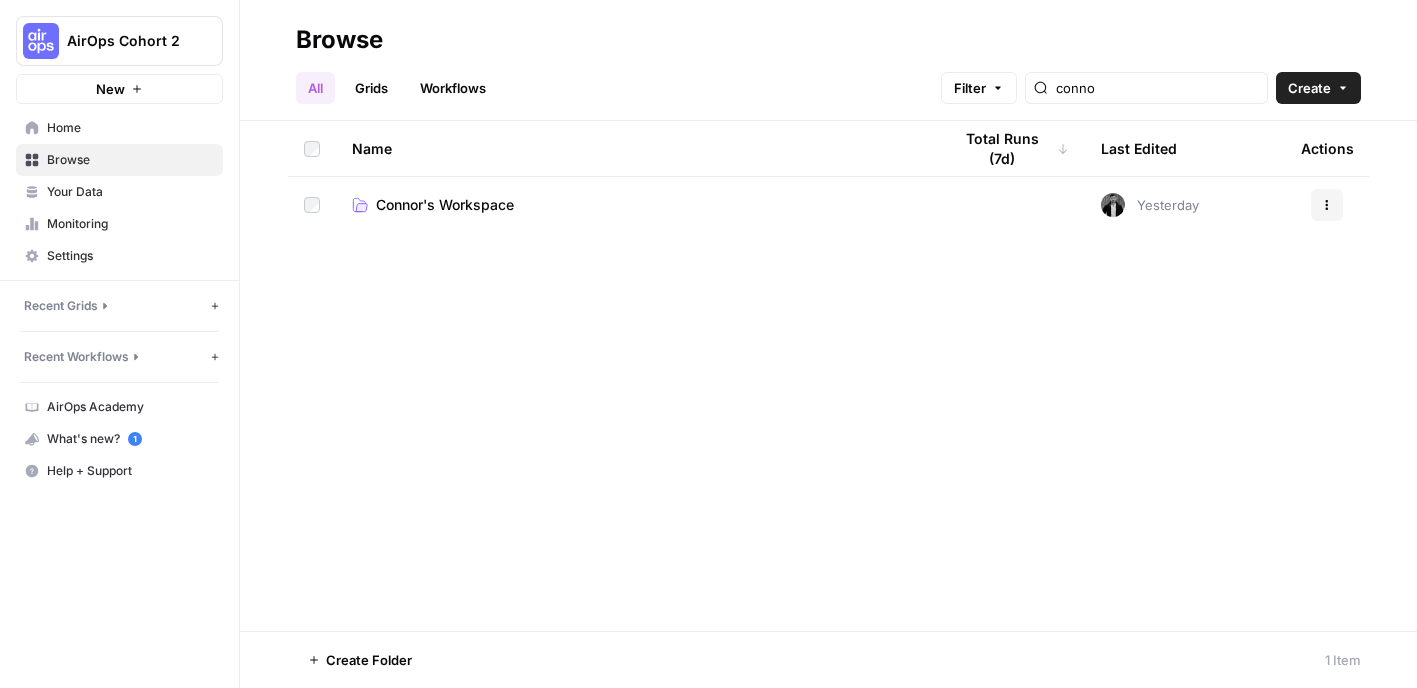 click on "Connor's Workspace" at bounding box center (635, 205) 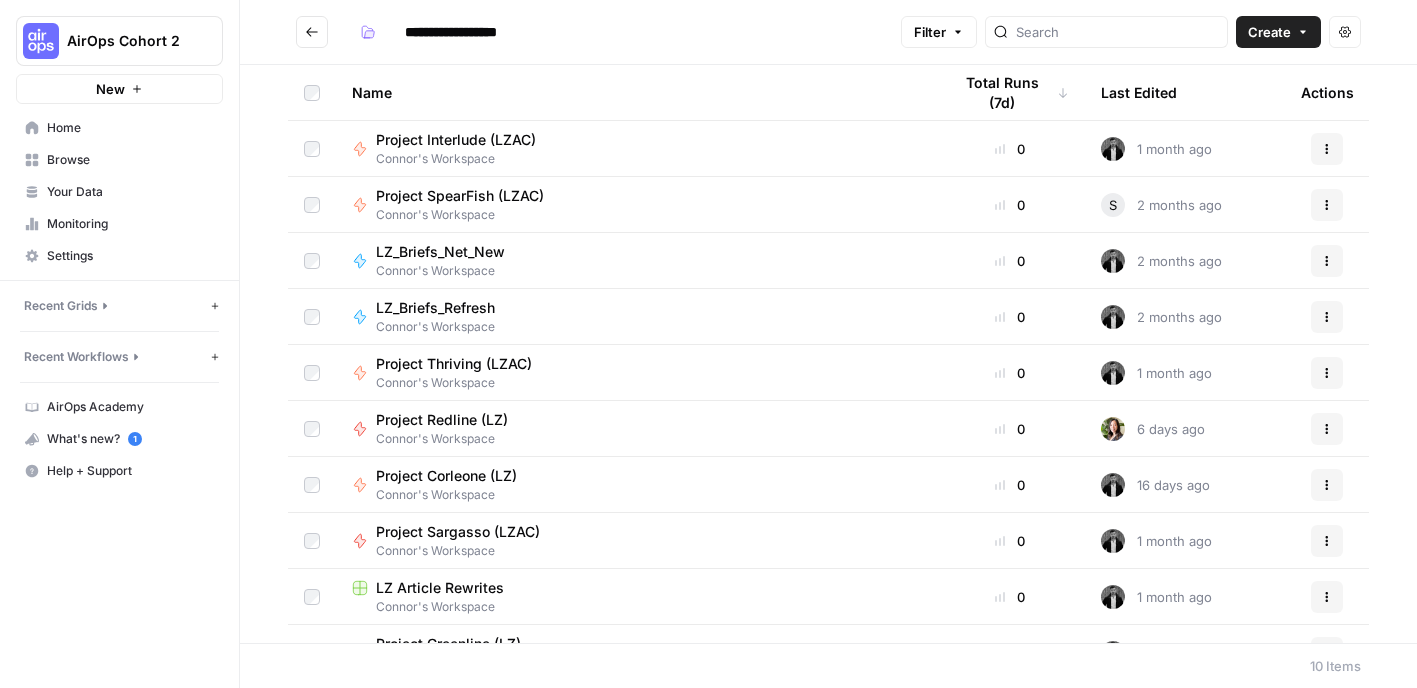 click on "LZ_Briefs_Net_New" at bounding box center (440, 252) 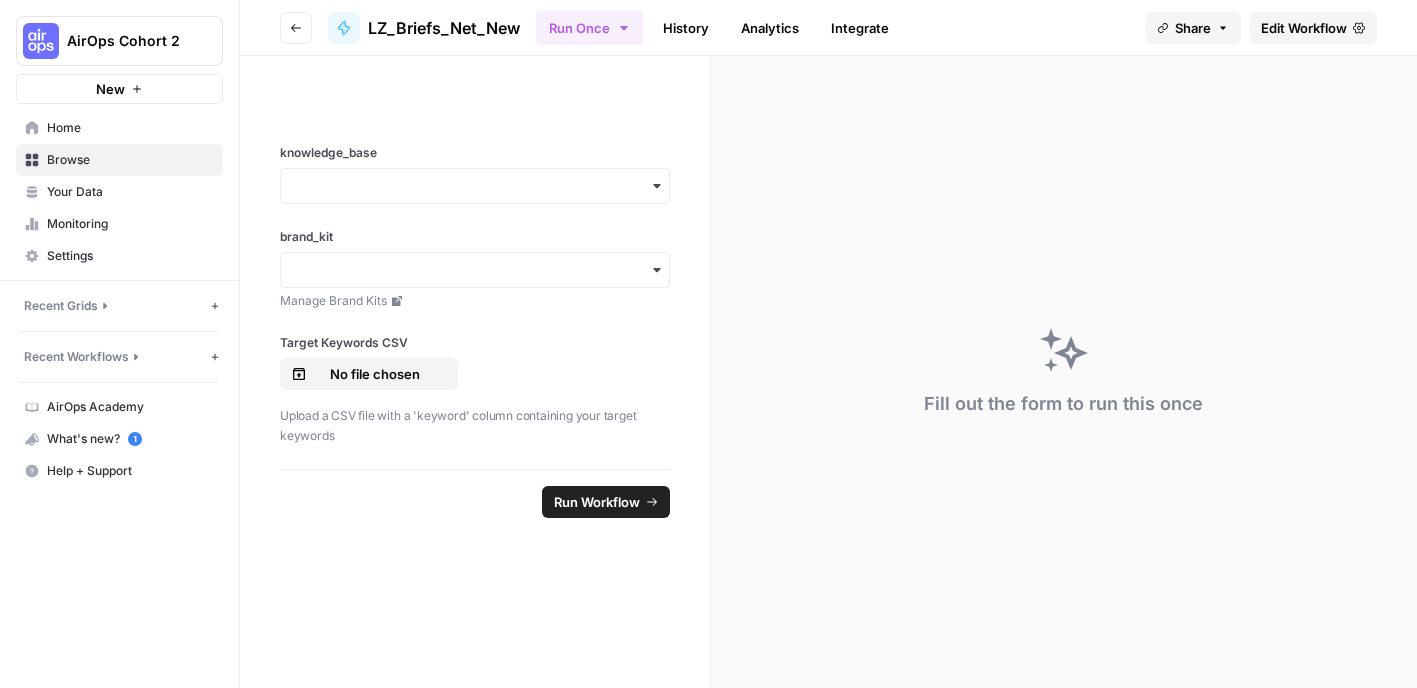 click at bounding box center [475, 186] 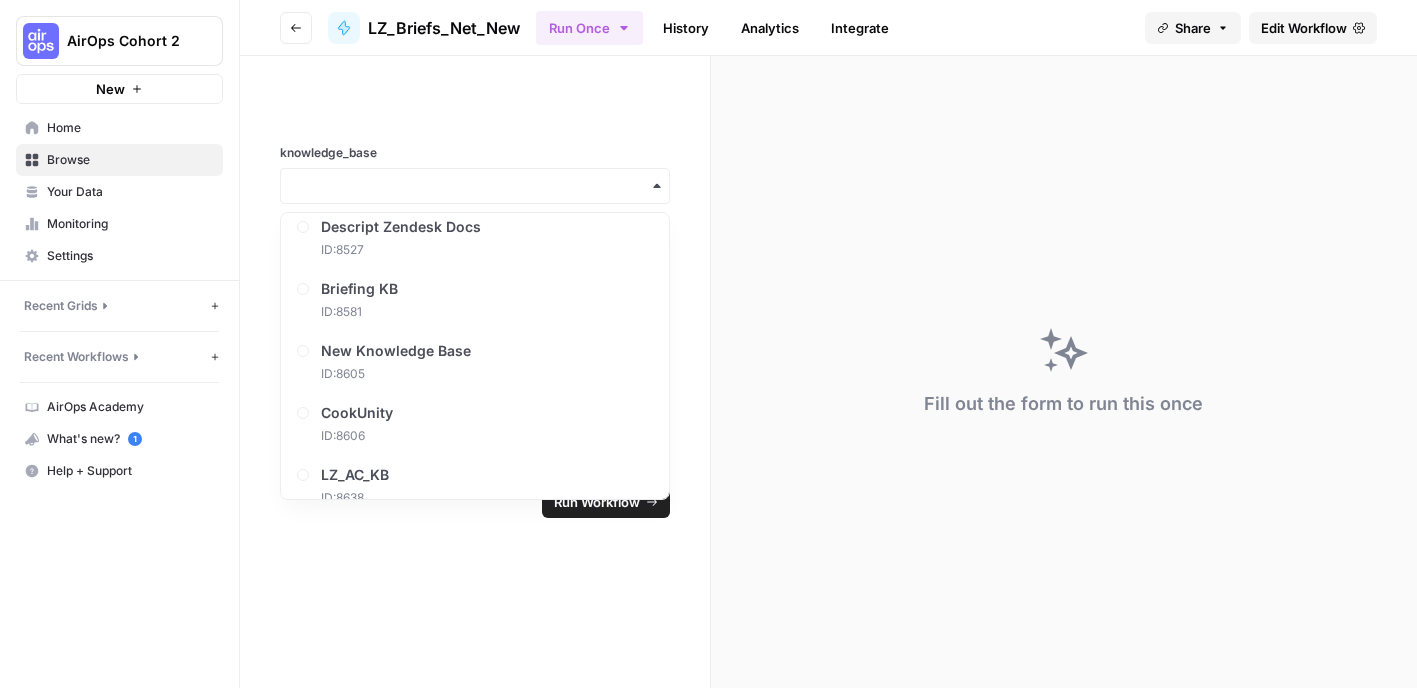 scroll, scrollTop: 209, scrollLeft: 0, axis: vertical 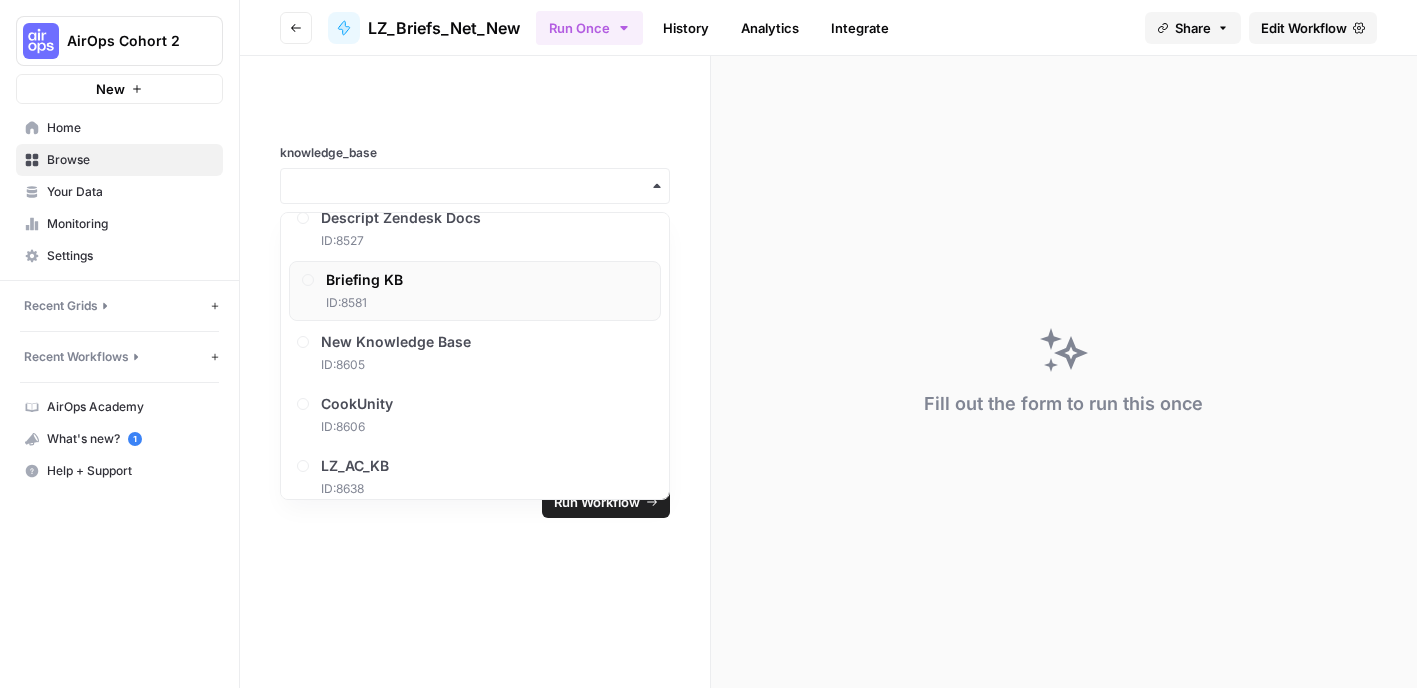 click on "Briefing KB ID:  [NUMBER]" at bounding box center [475, 291] 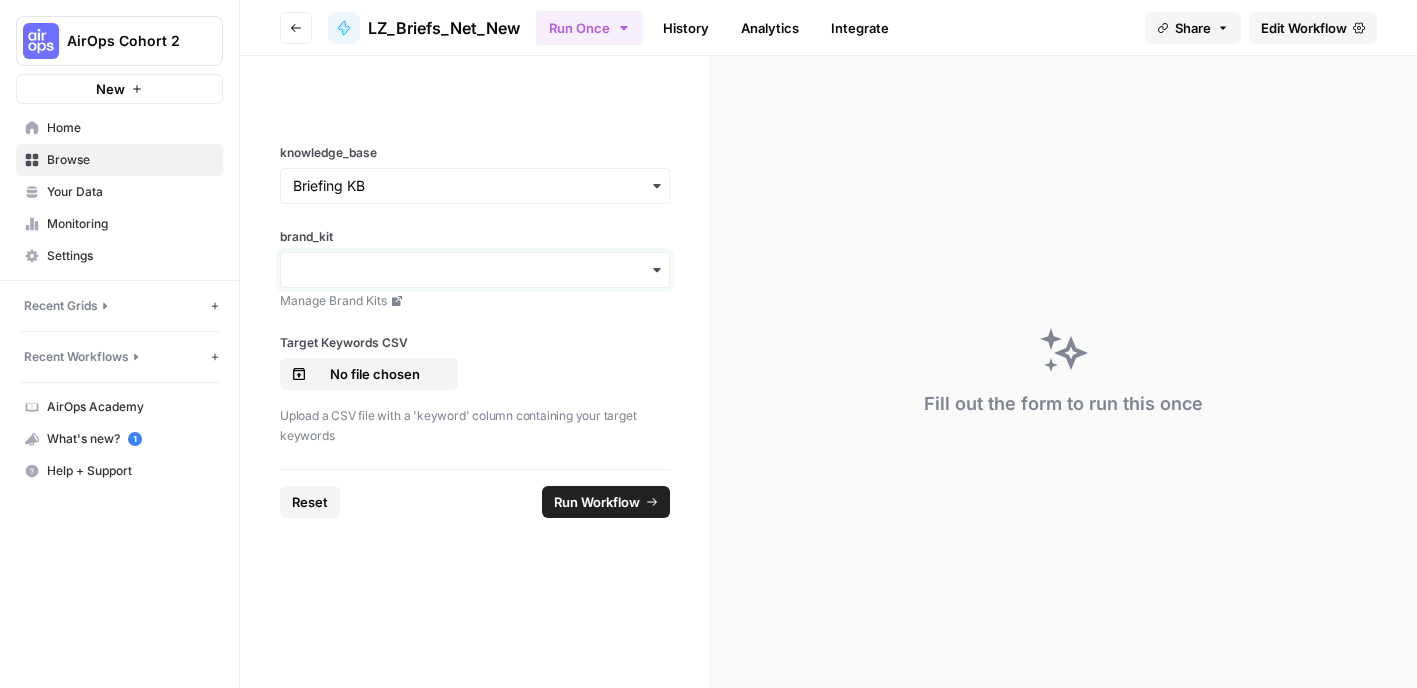 click on "brand_kit" at bounding box center (475, 270) 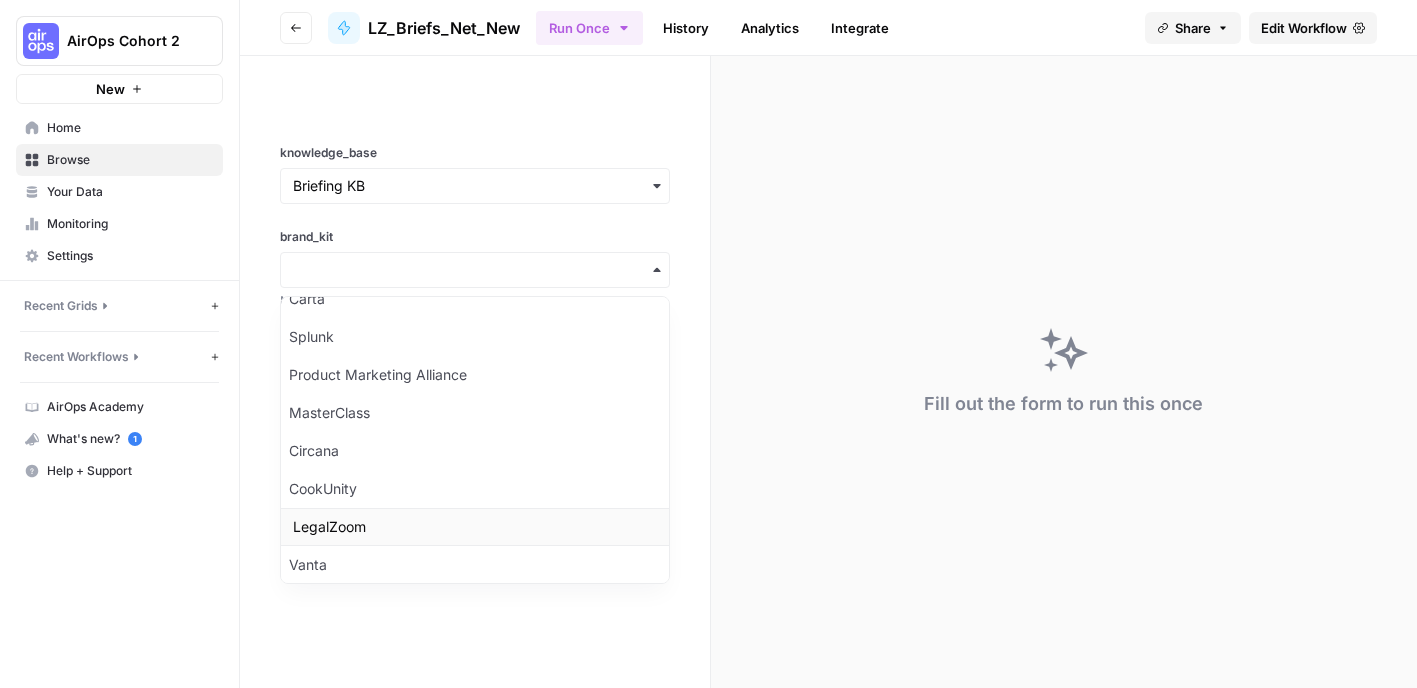 scroll, scrollTop: 38, scrollLeft: 0, axis: vertical 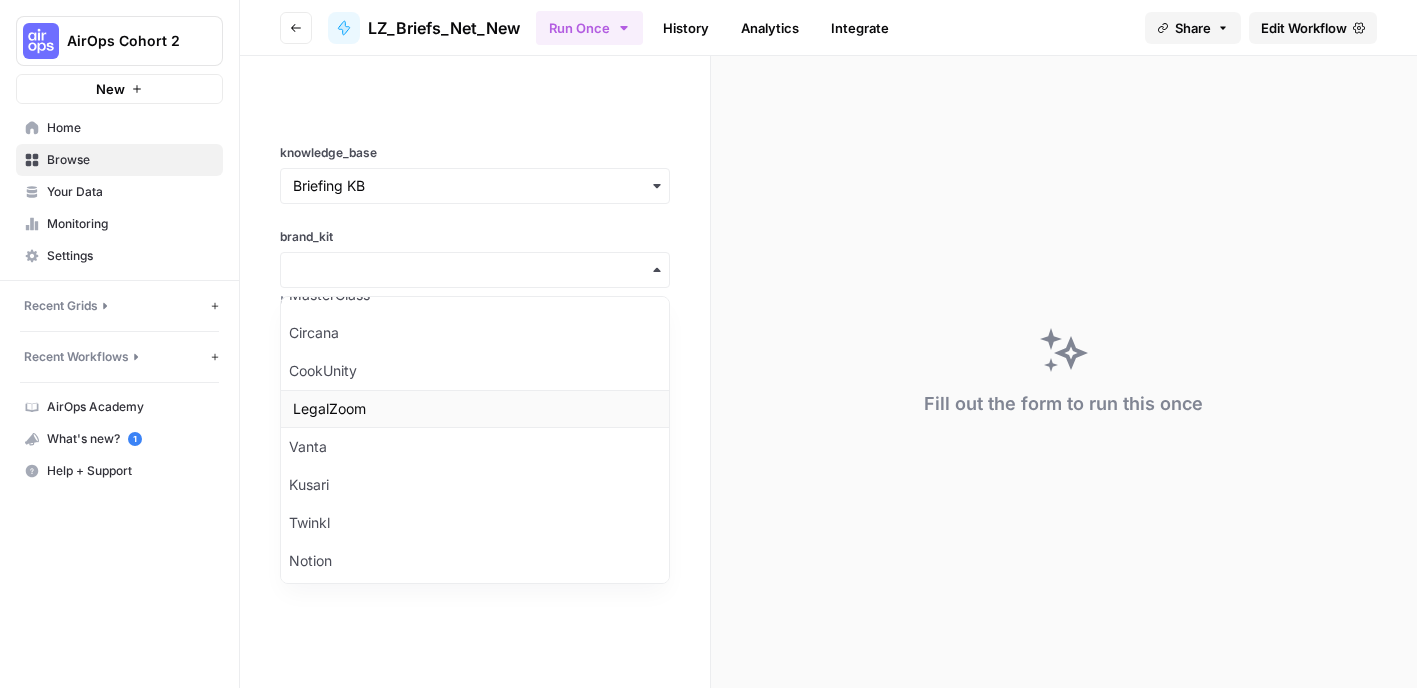 click on "LegalZoom" at bounding box center (475, 409) 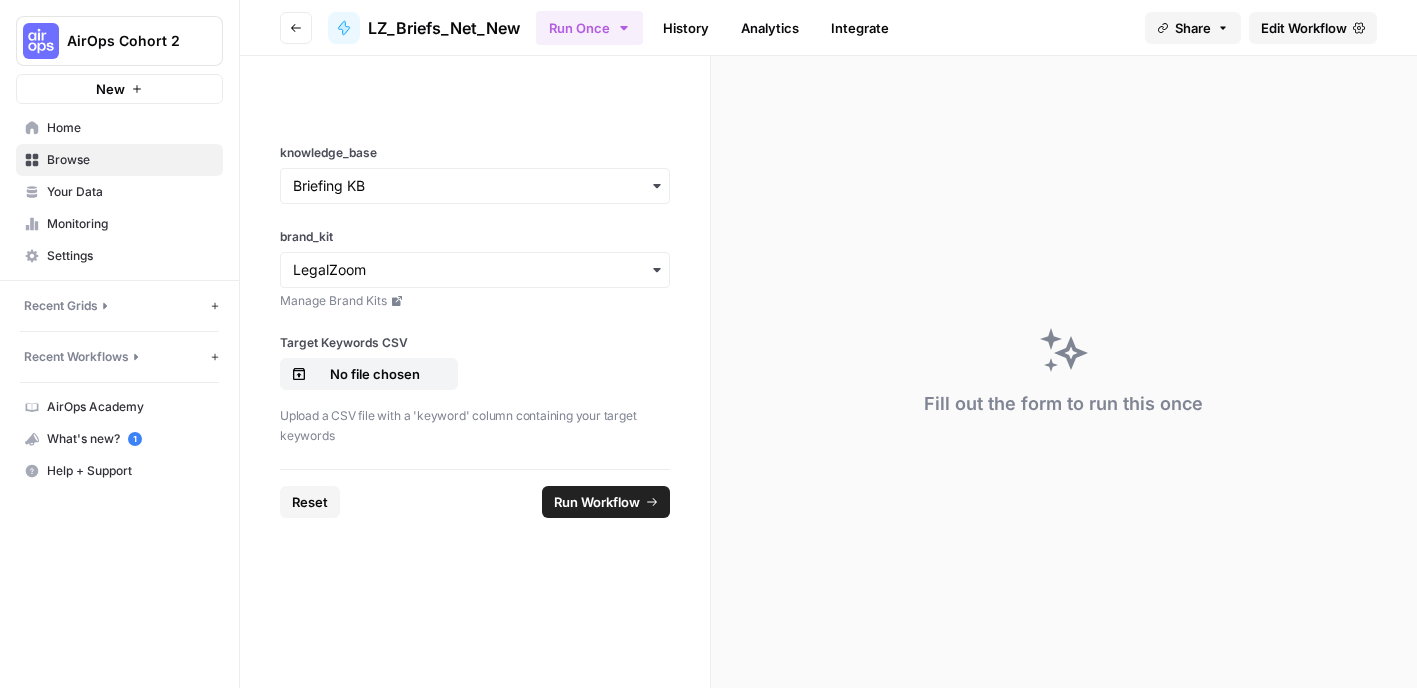 click on "Edit Workflow" at bounding box center [1304, 28] 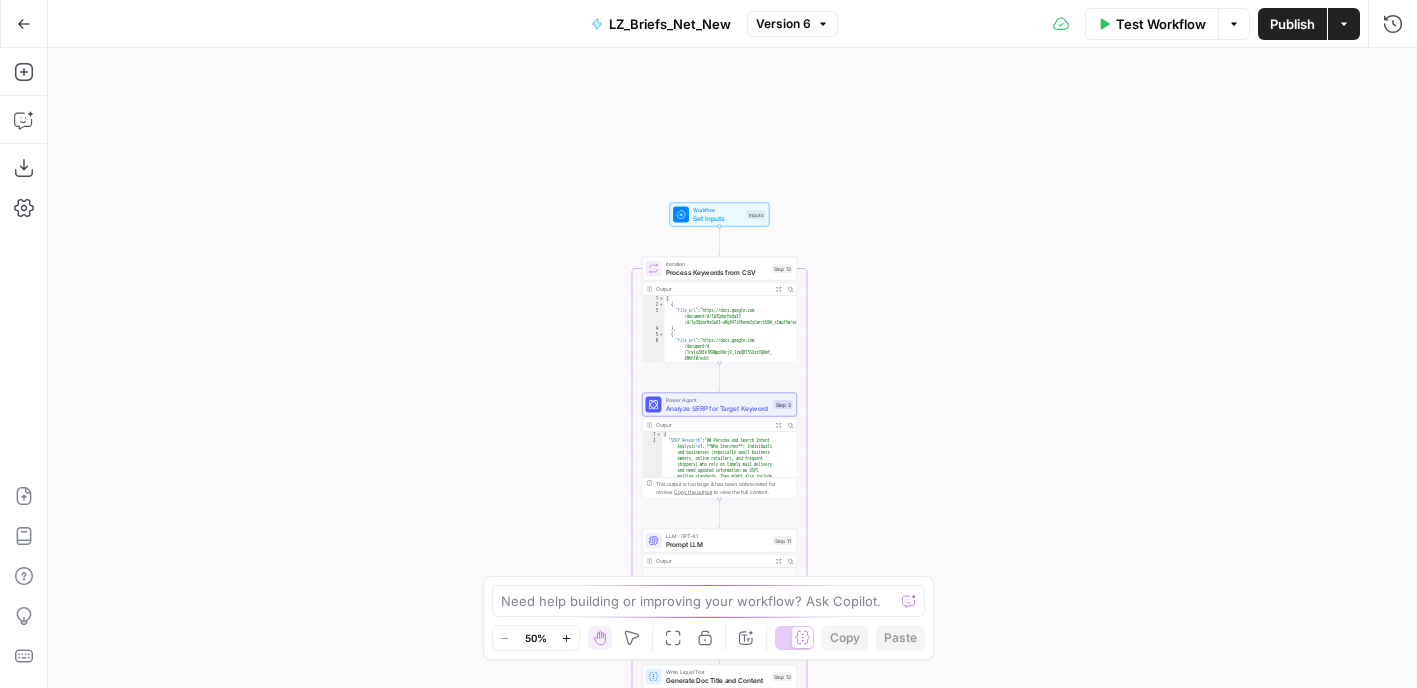 click on "Workflow" at bounding box center [718, 210] 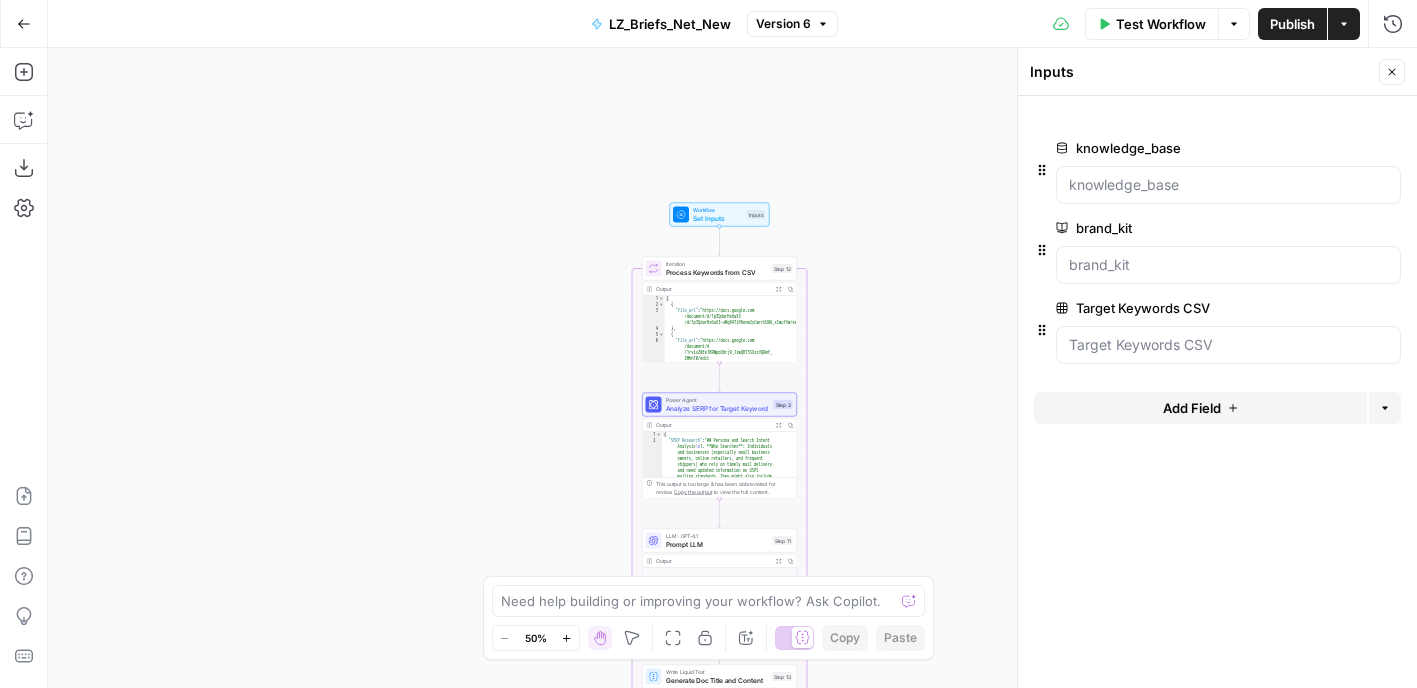 drag, startPoint x: 1392, startPoint y: 309, endPoint x: 1255, endPoint y: 353, distance: 143.89232 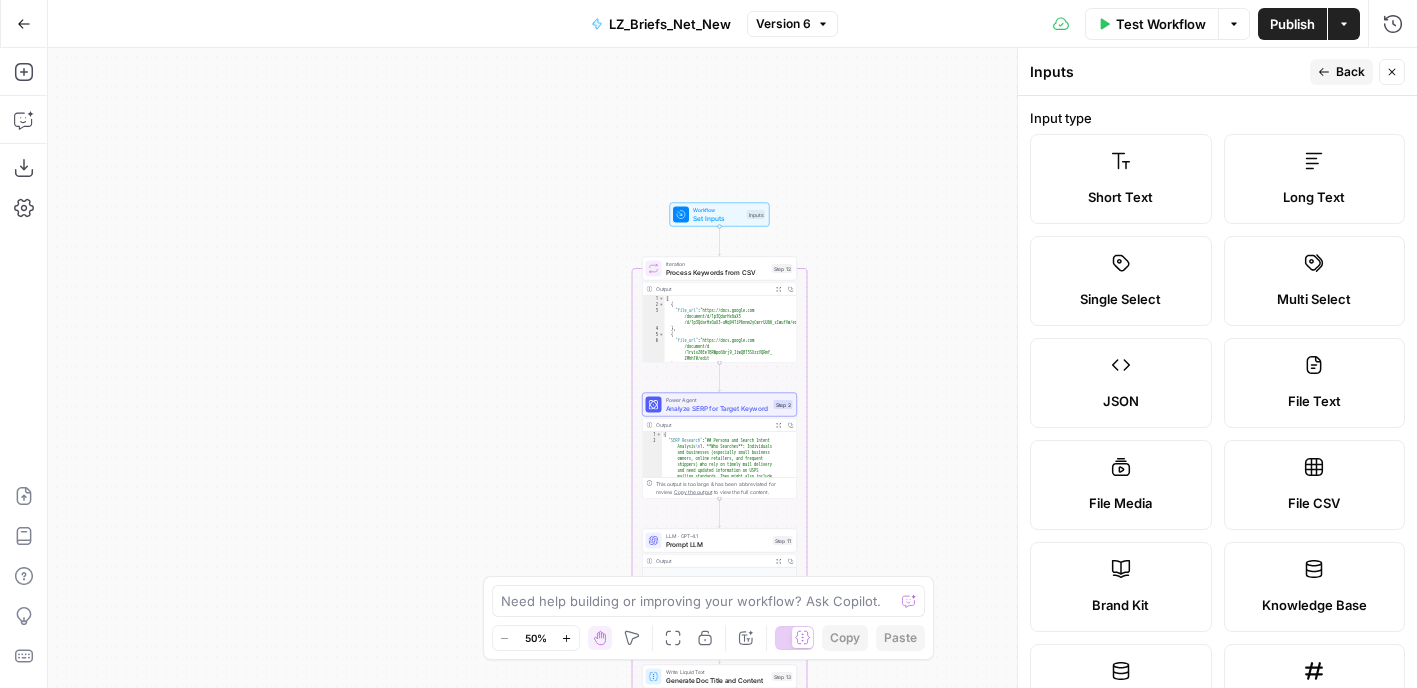 scroll, scrollTop: 536, scrollLeft: 0, axis: vertical 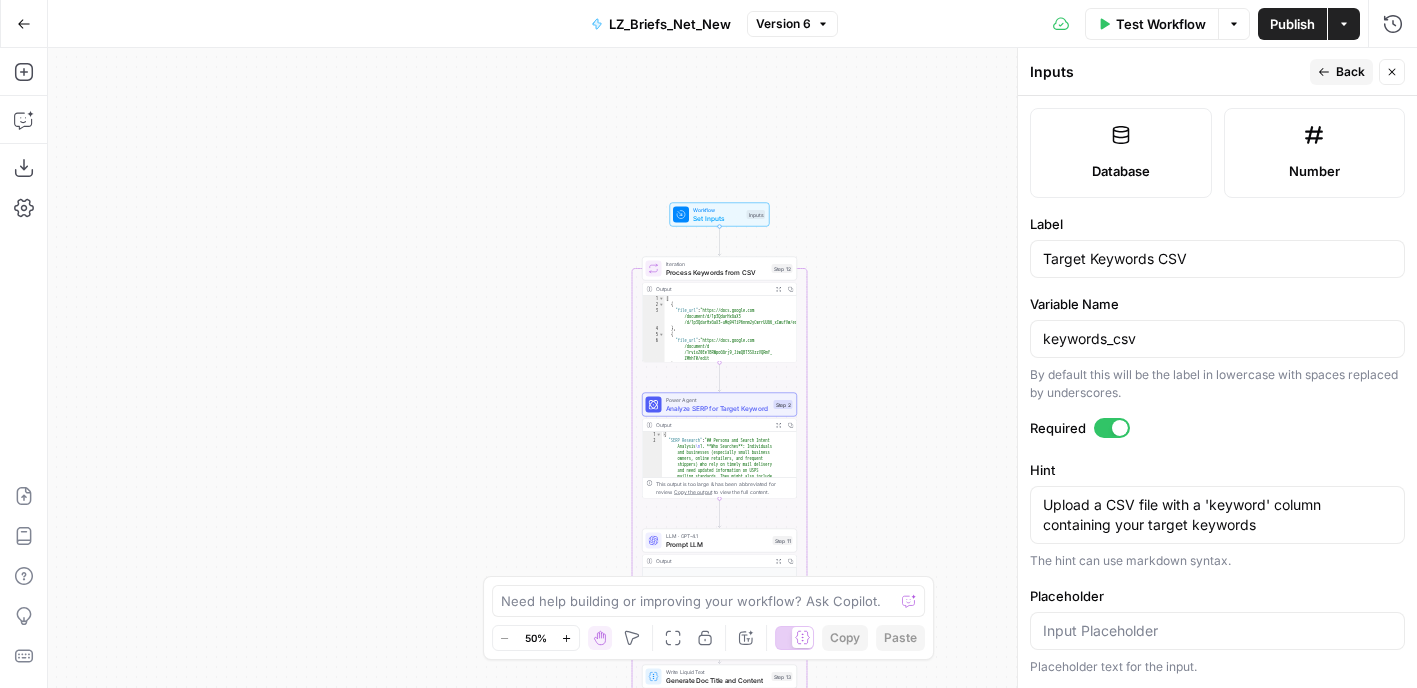 click at bounding box center [1112, 428] 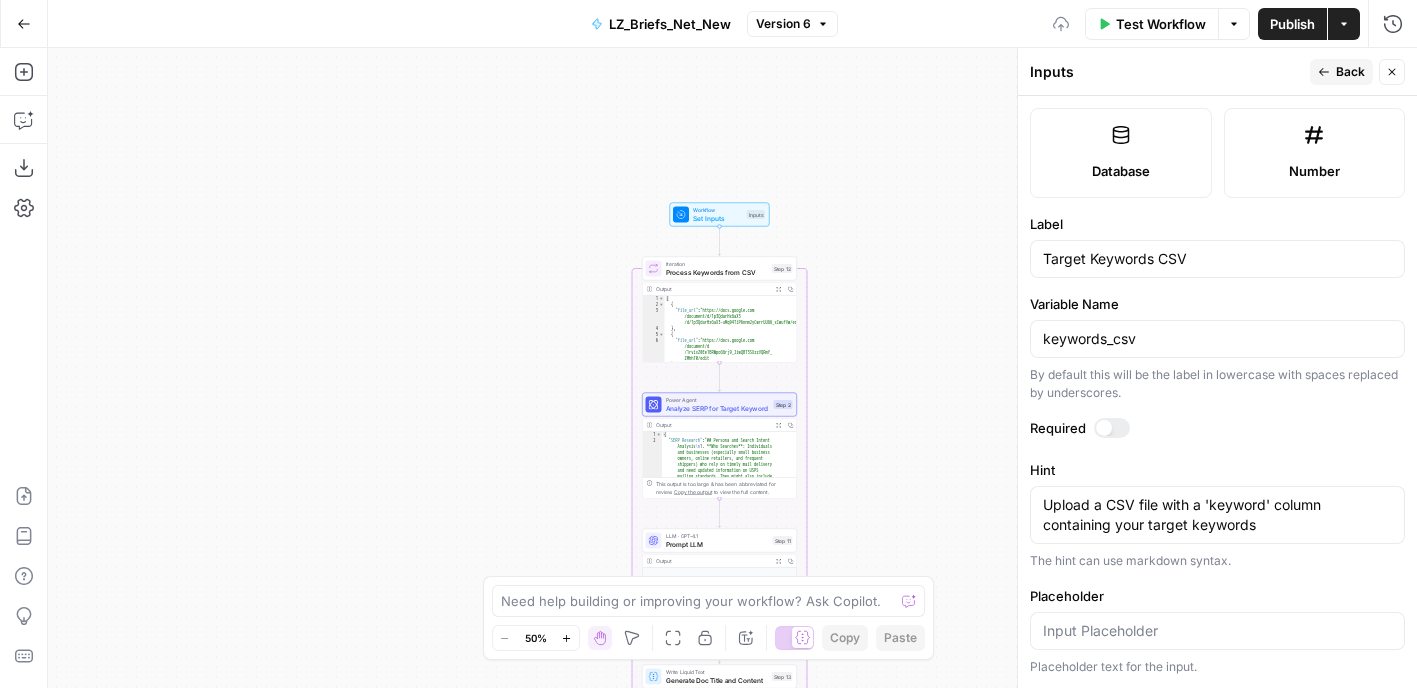 scroll, scrollTop: 0, scrollLeft: 0, axis: both 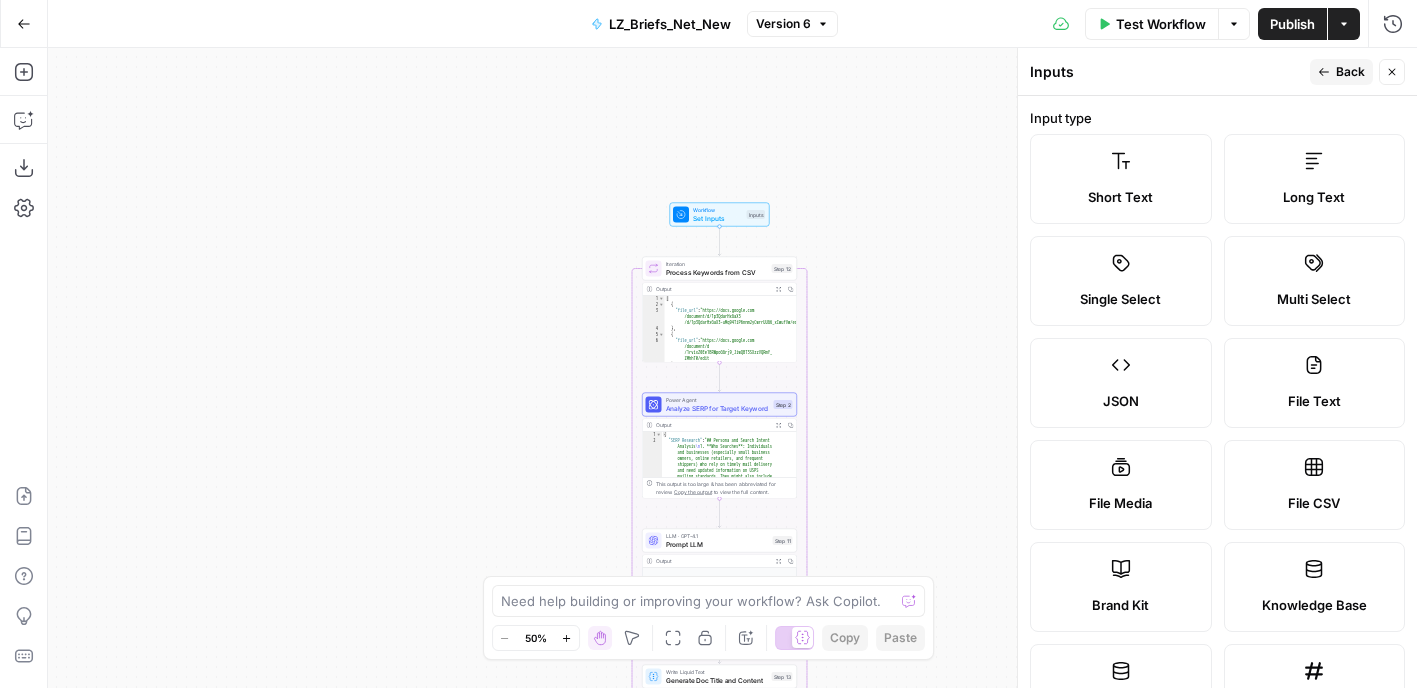 click on "Short Text" at bounding box center [1120, 197] 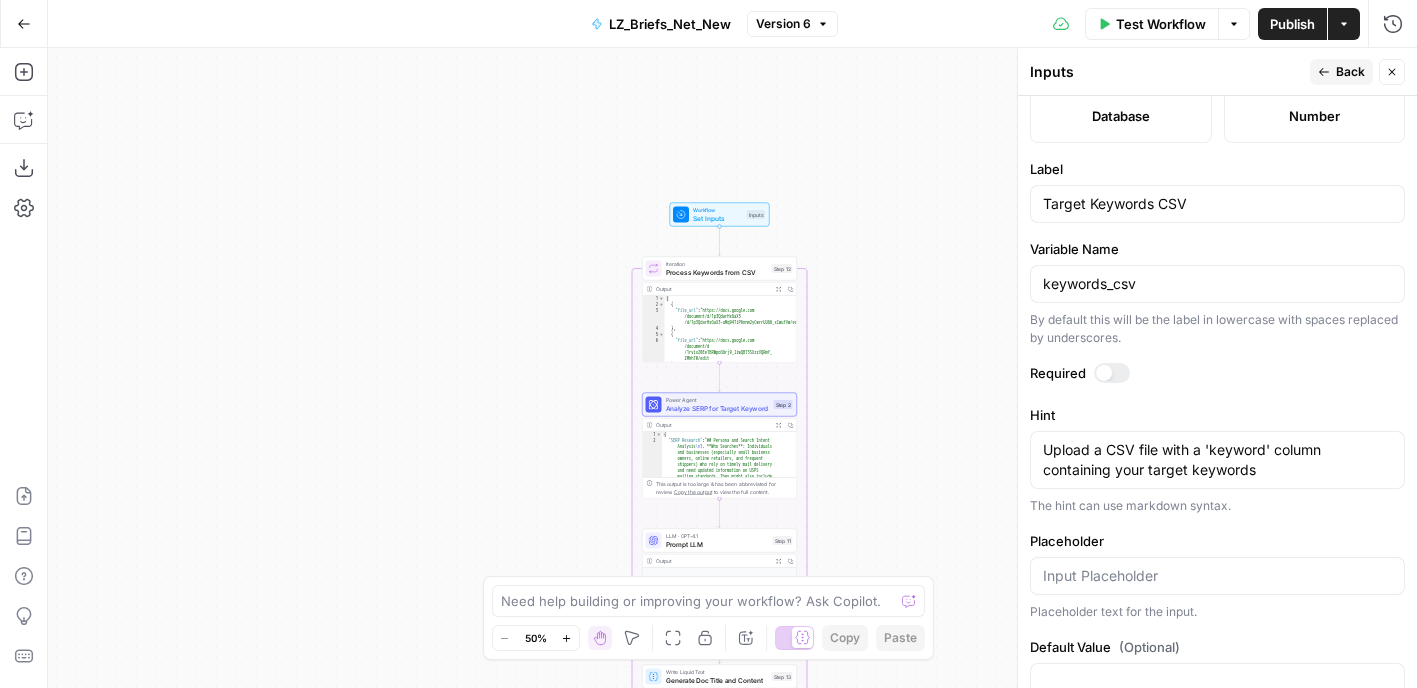 scroll, scrollTop: 560, scrollLeft: 0, axis: vertical 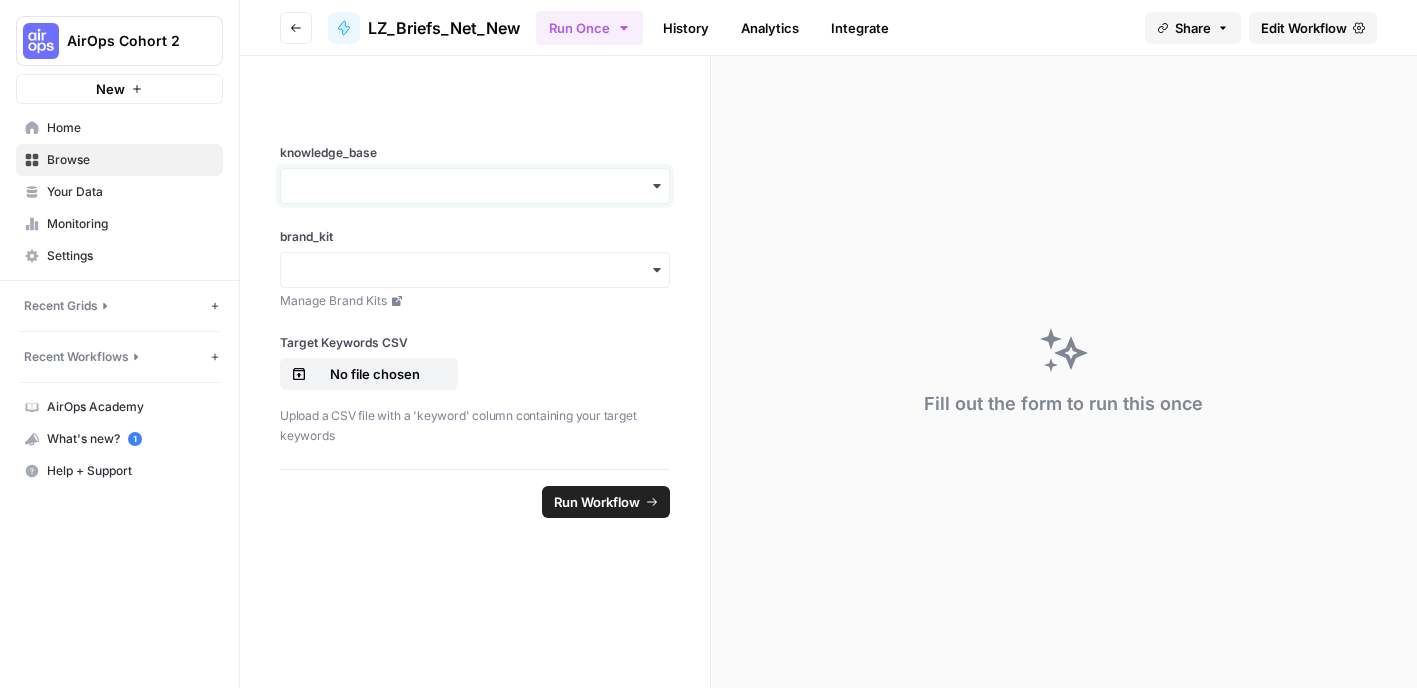 click on "knowledge_base" at bounding box center [475, 186] 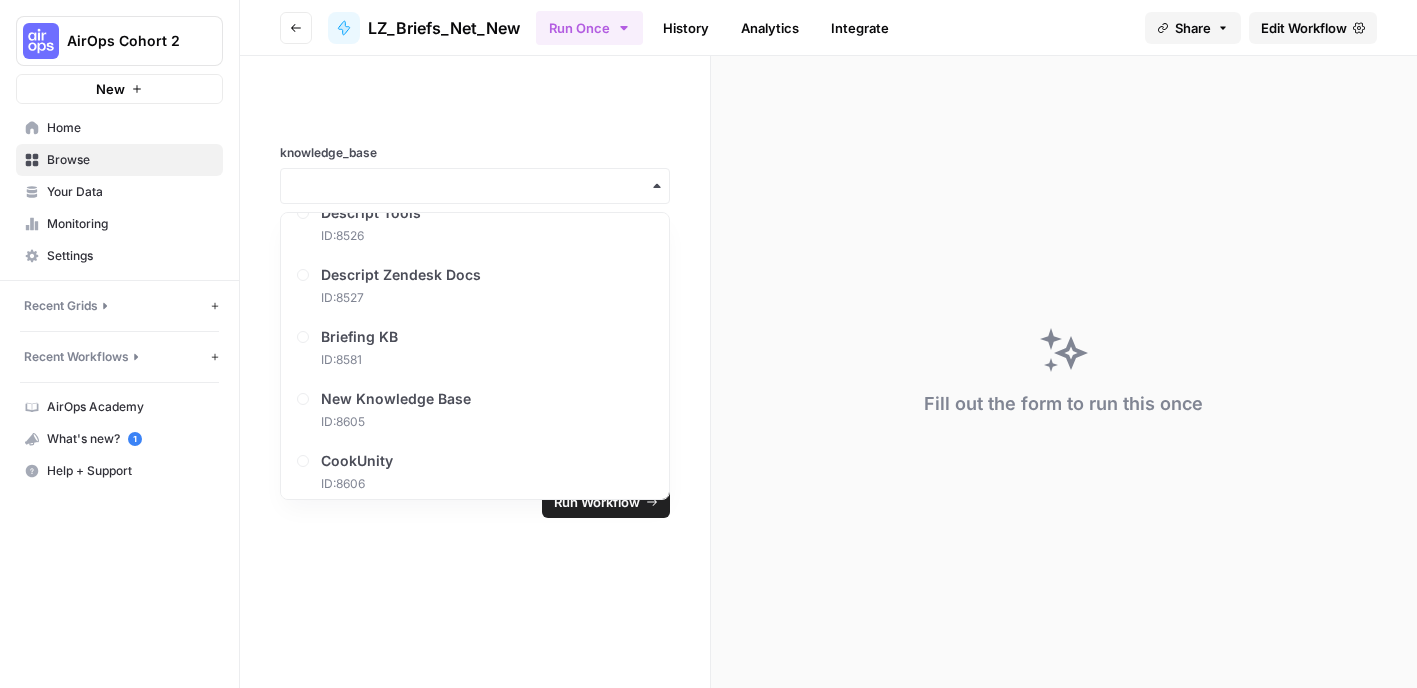 scroll, scrollTop: 155, scrollLeft: 0, axis: vertical 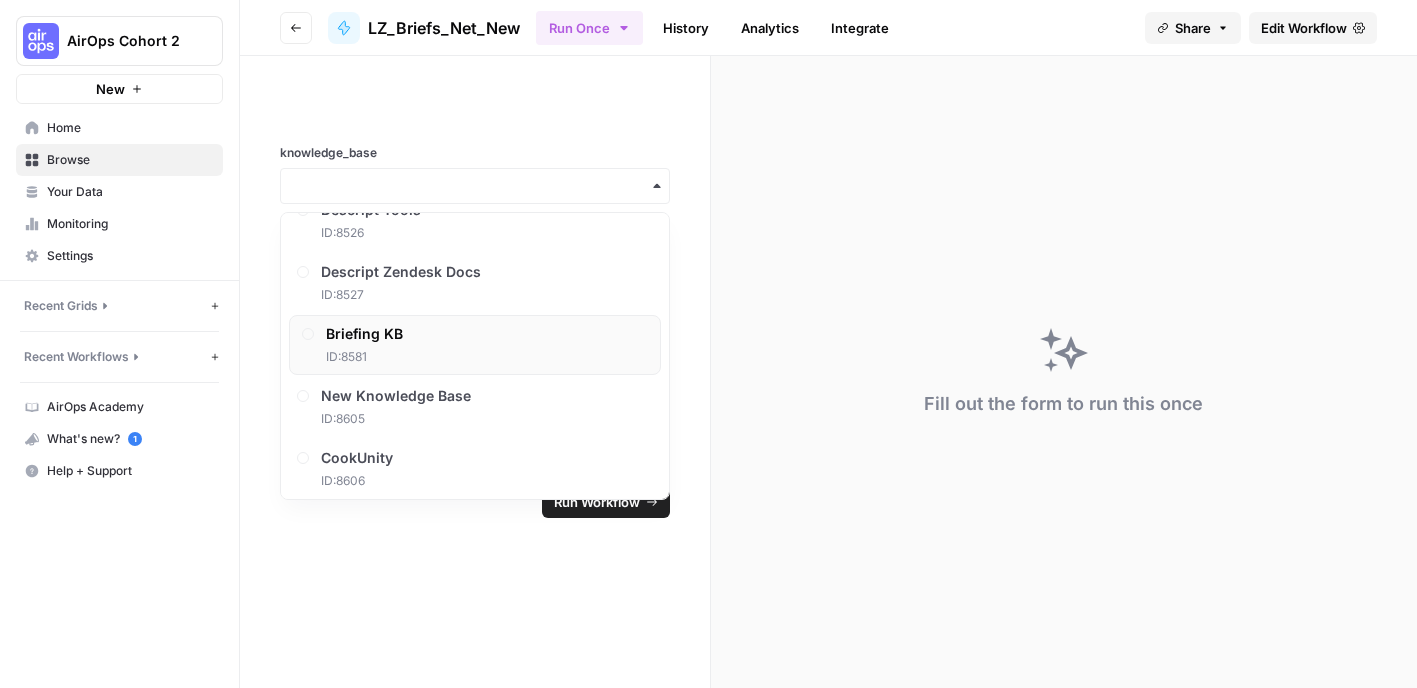 click on "Briefing KB ID:  [NUMBER]" at bounding box center (475, 345) 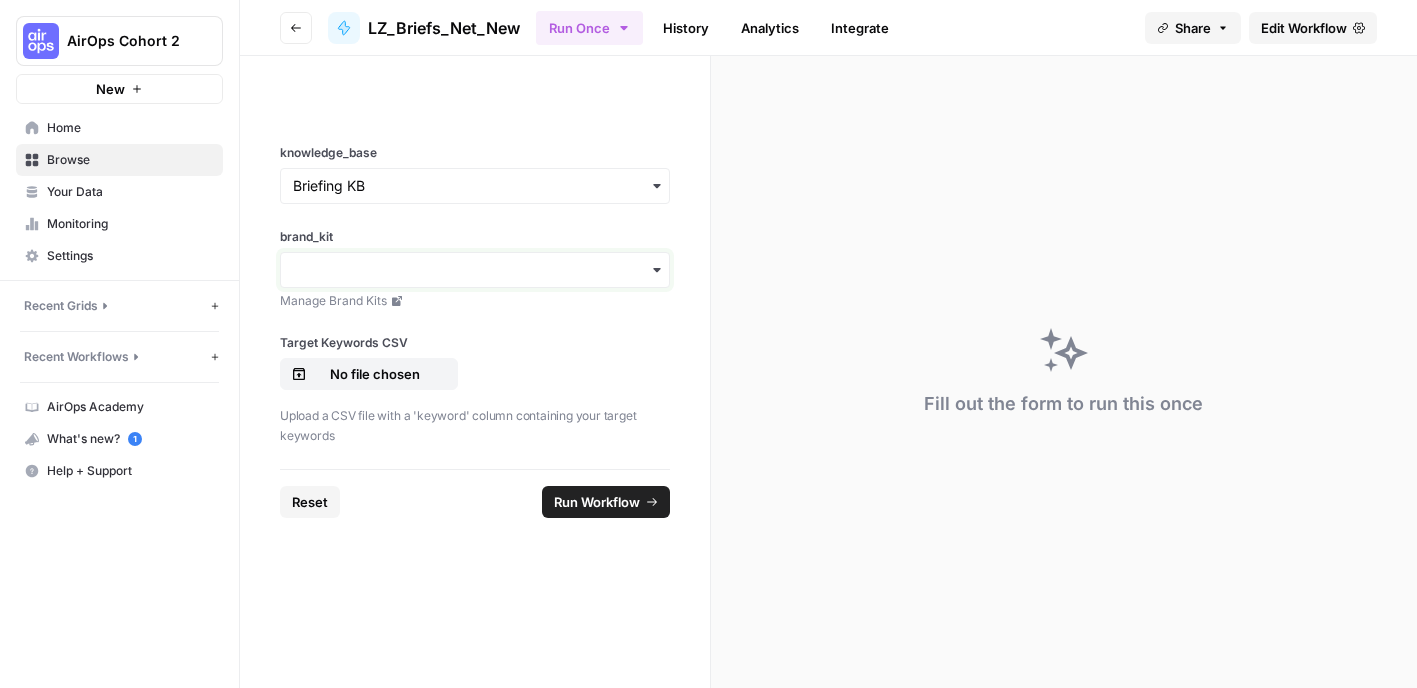 click on "brand_kit" at bounding box center (475, 270) 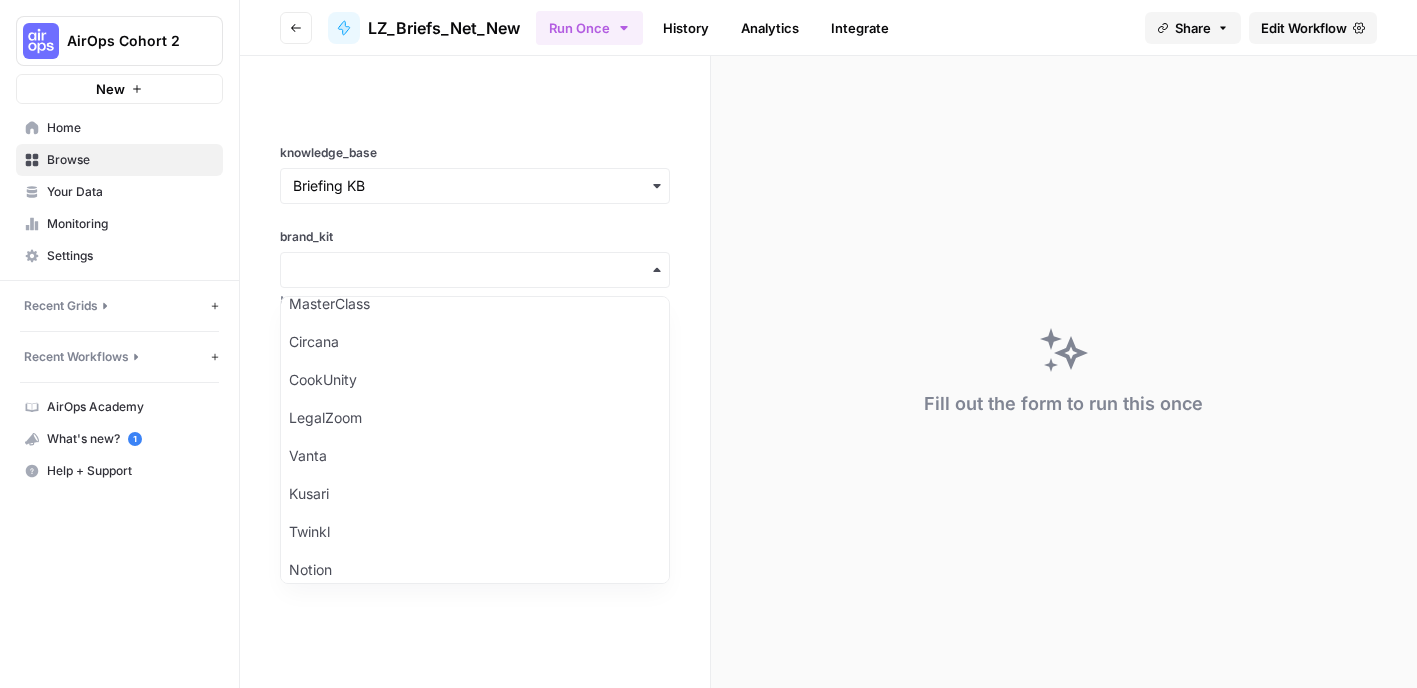 scroll, scrollTop: 199, scrollLeft: 0, axis: vertical 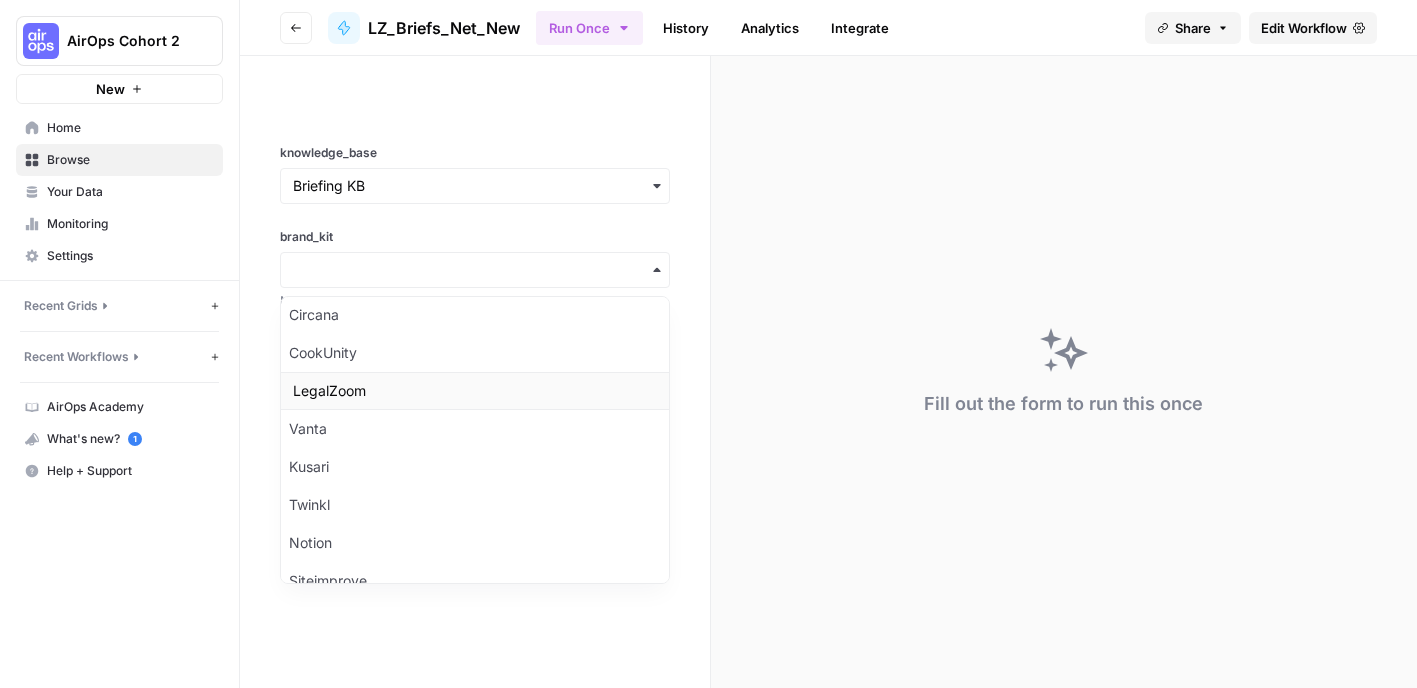 click on "LegalZoom" at bounding box center [475, 391] 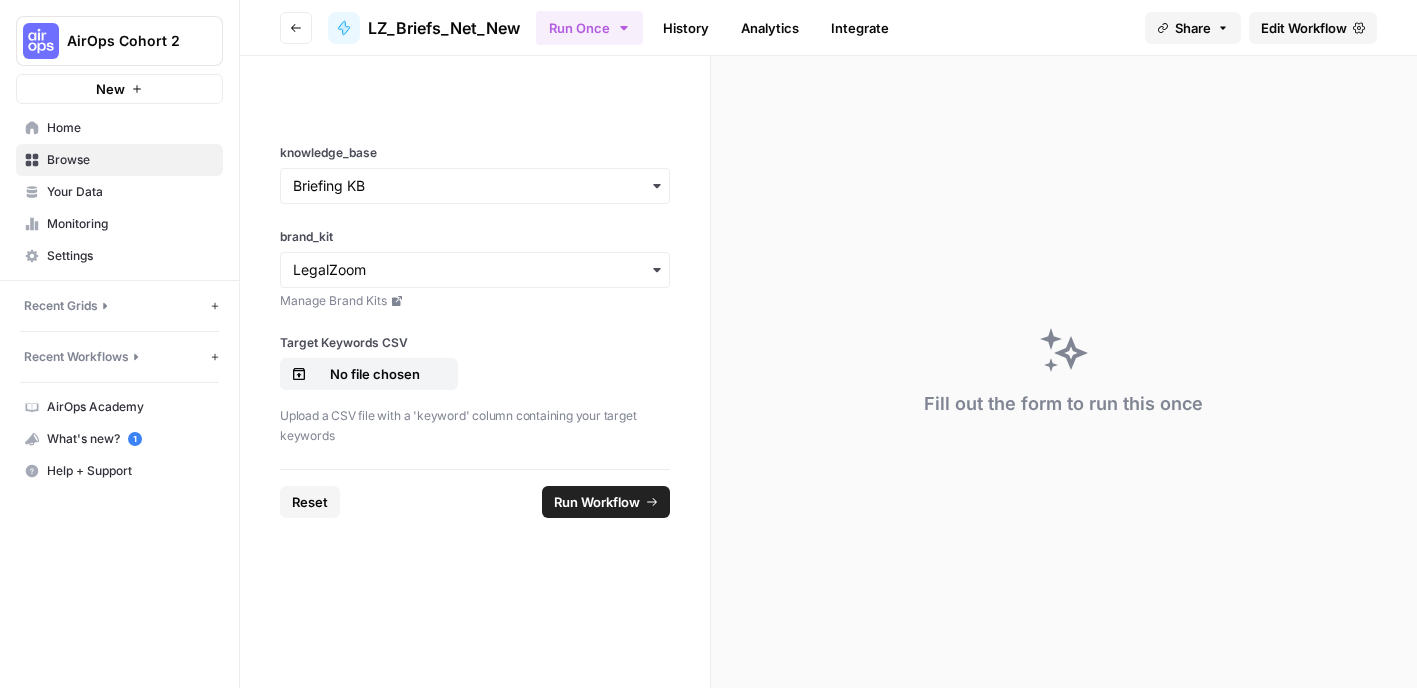 click on "Edit Workflow" at bounding box center (1304, 28) 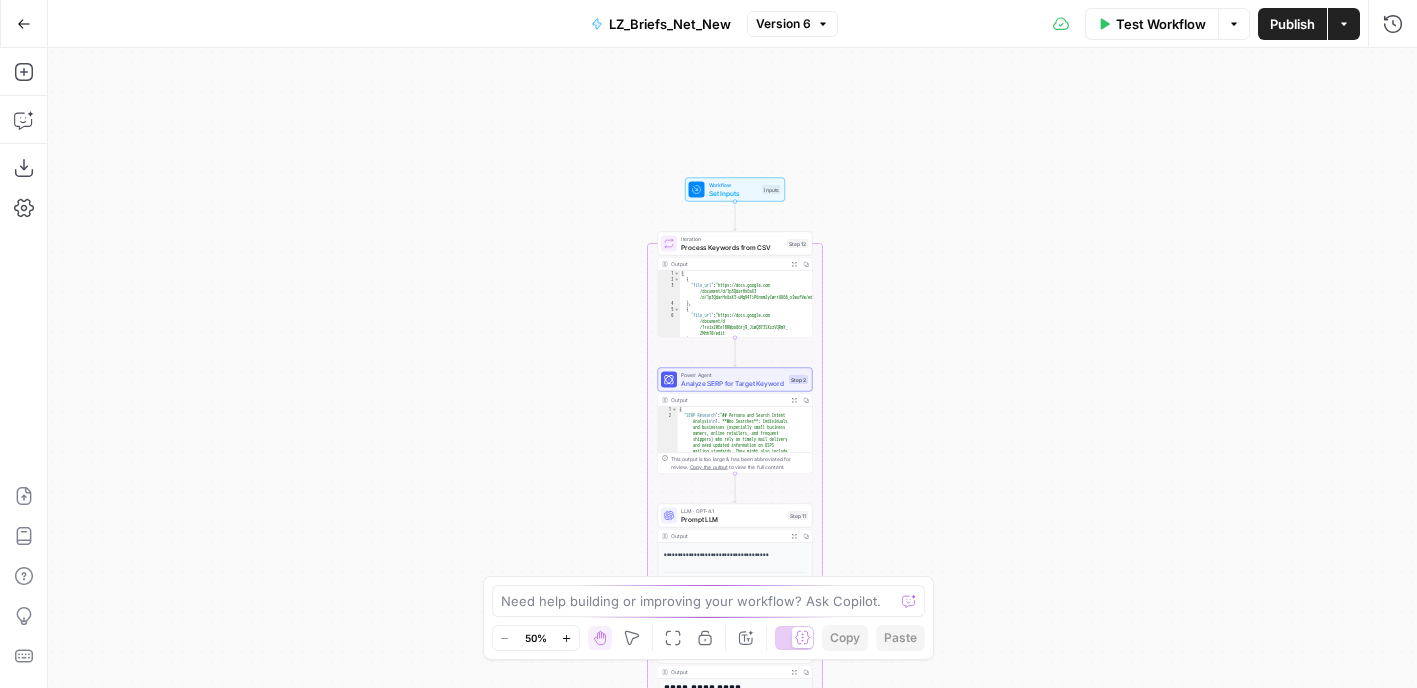 click on "Set Inputs" at bounding box center [734, 193] 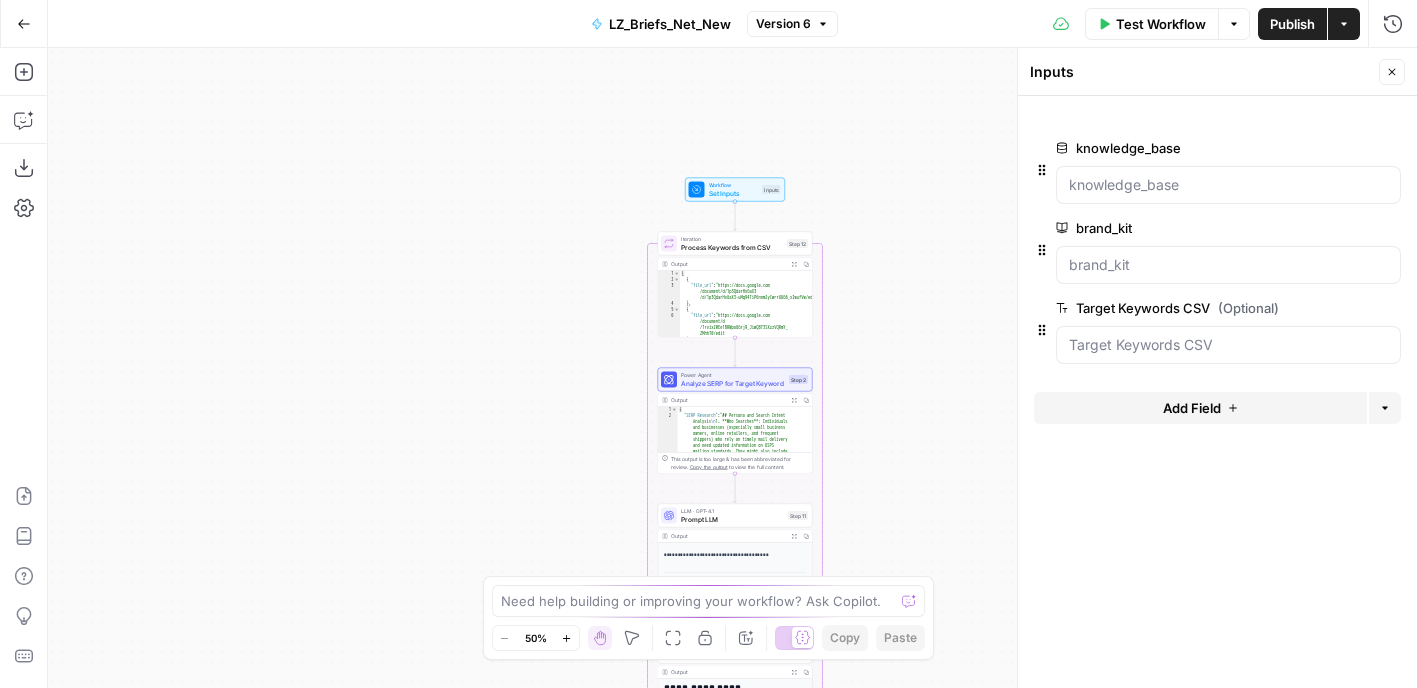 click 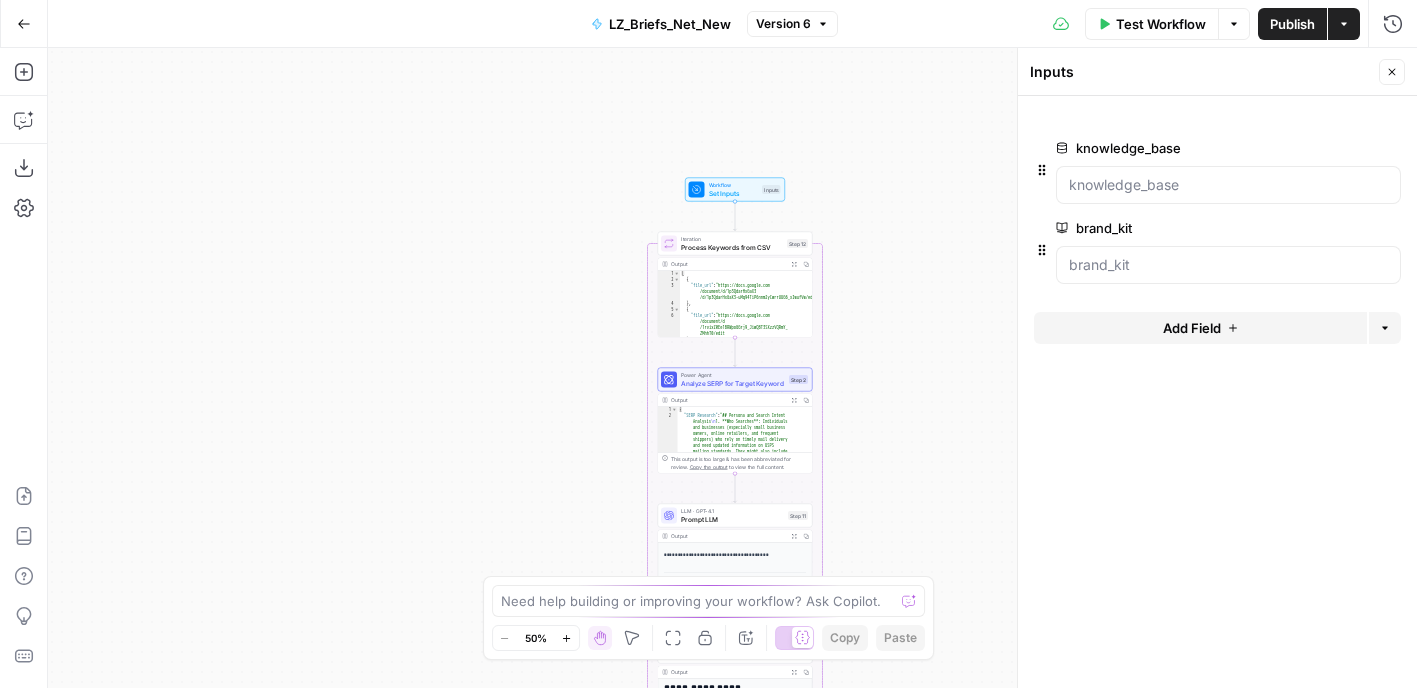 click on "Add Field" at bounding box center [1200, 328] 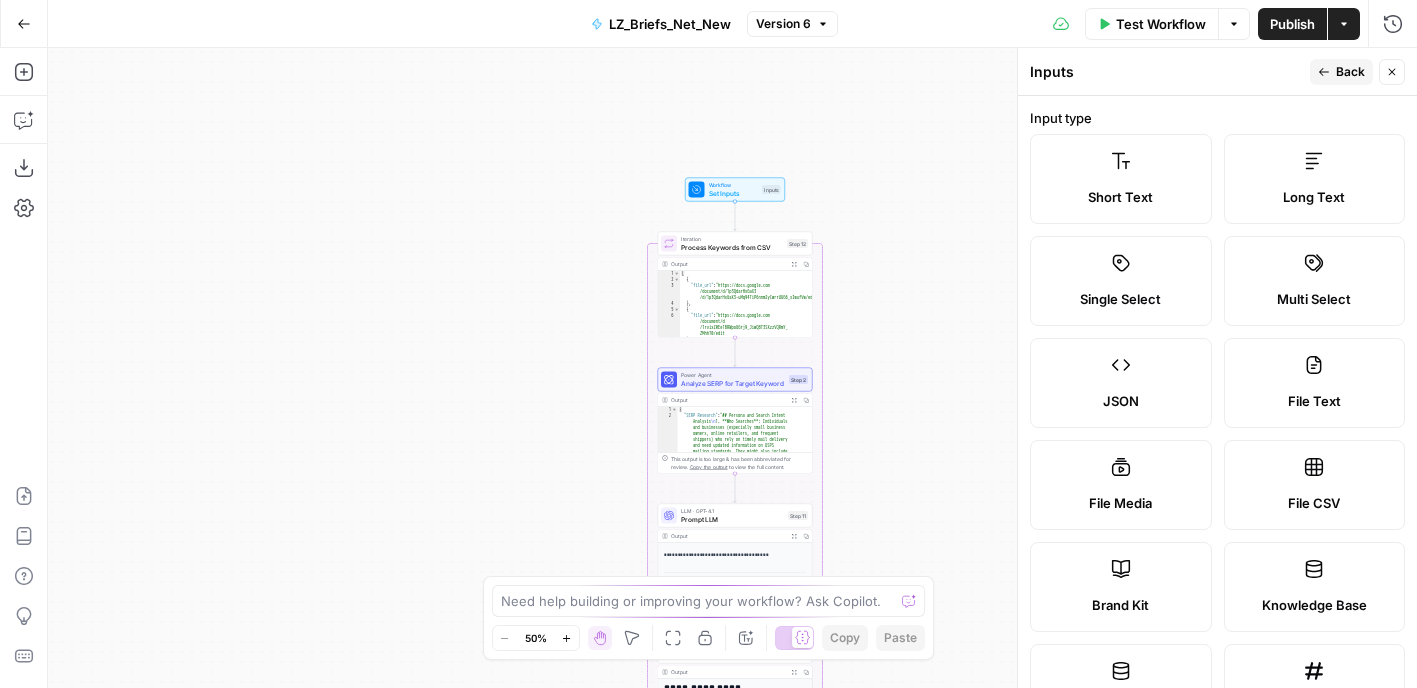 click on "Short Text" at bounding box center [1120, 197] 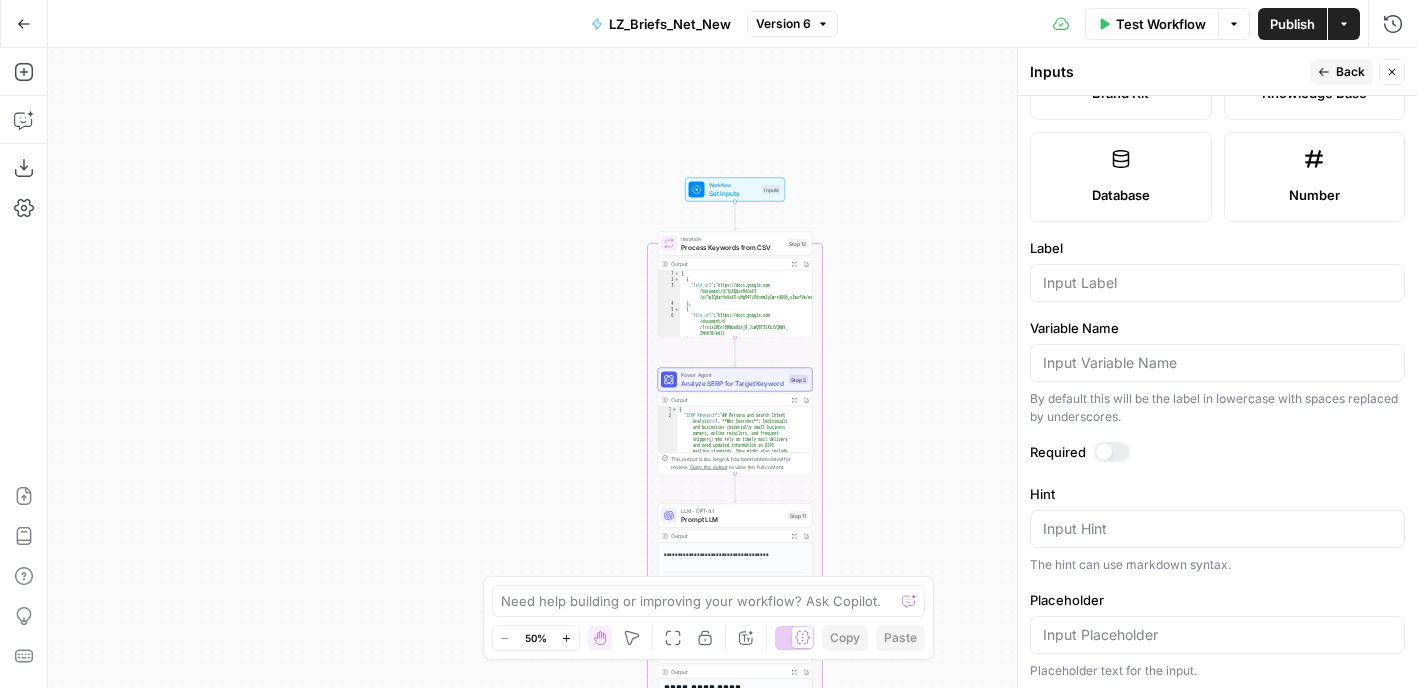scroll, scrollTop: 566, scrollLeft: 0, axis: vertical 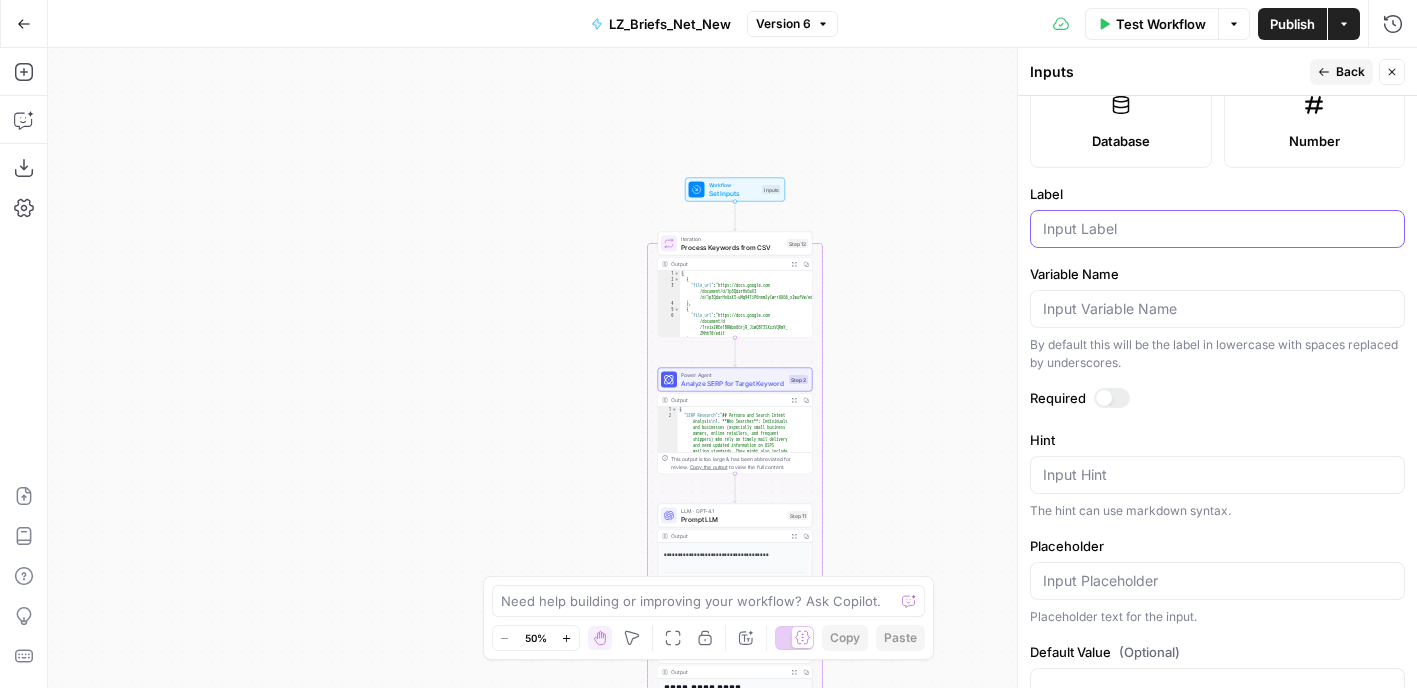 click on "Label" at bounding box center (1217, 229) 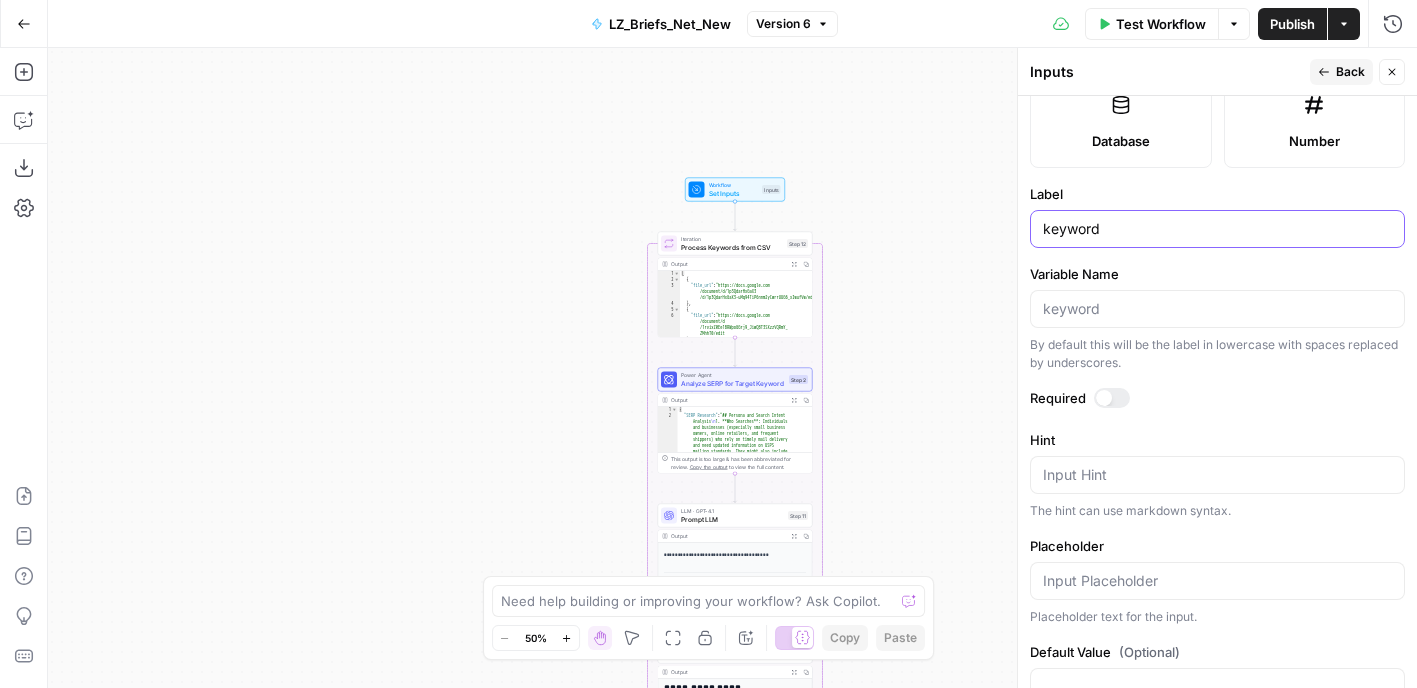 type on "keyword" 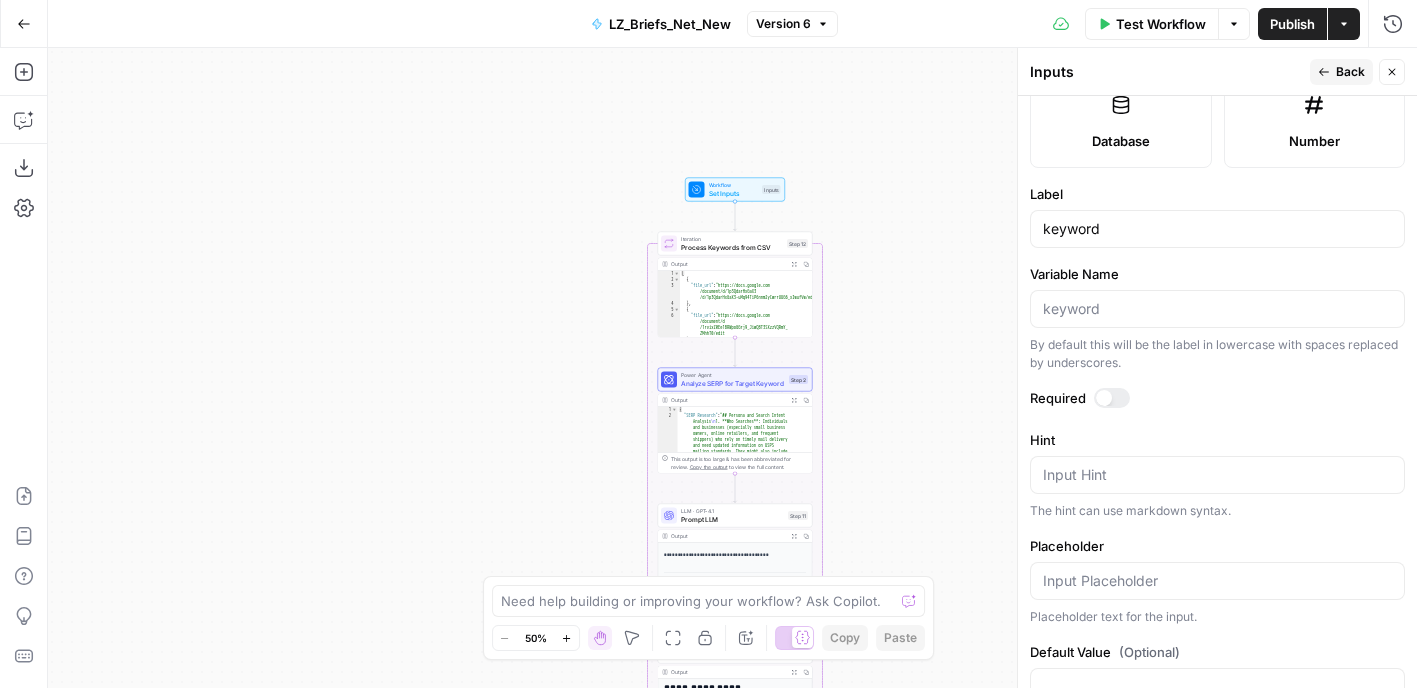 click at bounding box center (1112, 398) 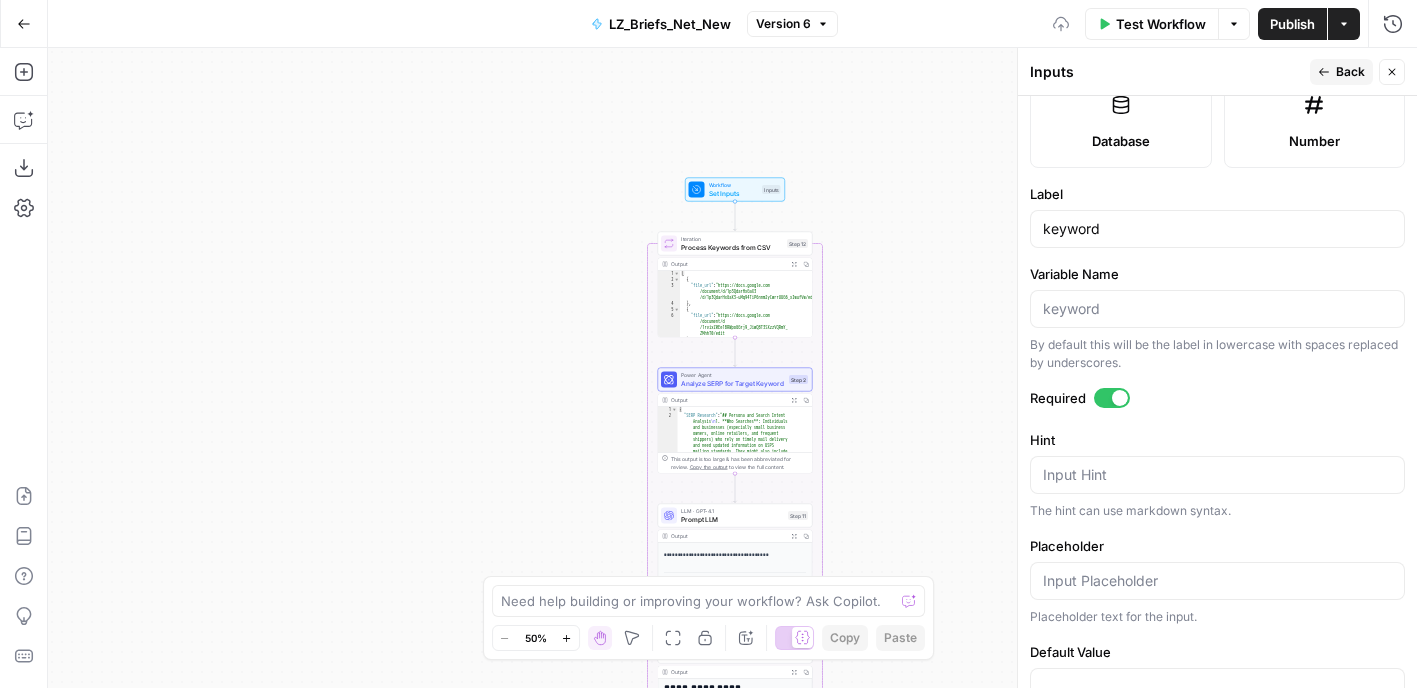 click on "Workflow Set Inputs Inputs Loop Iteration Process Keywords from CSV Step 12 Output Expand Output Copy 1 2 3 4 5 6 7 8 [    {      "file_url" :  "https://docs.google.com          /document/d/1p3QdarHxGaX3          -uMq94TiP6nnm2yCwrrUUG6_xIwufVw/edit"    } ,    {      "file_url" :  "https://docs.google.com          /document/d          /1rvixZ0Ee1BRWpoGGrj9_JiwQBT3SXzzVQRmY_          ZMhhT0/edit"    } ,    {     XXXXXXXXXXXXXXXXXXXXXXXXXXXXXXXXXXXXXXXXXXXXXXXXXXXXXXXXXXXXXXXXXXXXXXXXXXXXXXXXXXXXXXXXXXXXXXXXXXXXXXXXXXXXXXXXXXXXXXXXXXXXXXXXXXXXXXXXXXXXXXXXXXXXXXXXXXXXXXXXXXXXXXXXXXXXXXXXXXXXXXXXXXXXXXXXXXXXXXXXXXXXXXXXXXXXXXXXXXXXXXXXXXXXXXXXXXXXXXXXXXXXXXXXXXXXXXXXXXXXXXXXXXXXXXXXXXXXXXXXXXXXXXXXXXXXXXXXXXXXXXXXXXXXXXXXXXXXXXXXXXXXXXXXXXXXXXXXXXXXXXXXXXXXXXXXXXXXXXXXXXXXXXXXXXXXXXXXXXXXXXXXXXXXXXXXXXXXXXXXXXXXXXXXXXXXXXXXXXXXXXXXXXXXXXXXXXXXXXXXXXXXXXXXXXXXXXXXXXXXXXXXXXXXXXXXXXXXXXXXXXXXXXXXXXXXXXXXXXXXXXXXXXXXXXXX Power Agent Analyze SERP for Target Keyword Step 2 1 2" at bounding box center [732, 368] 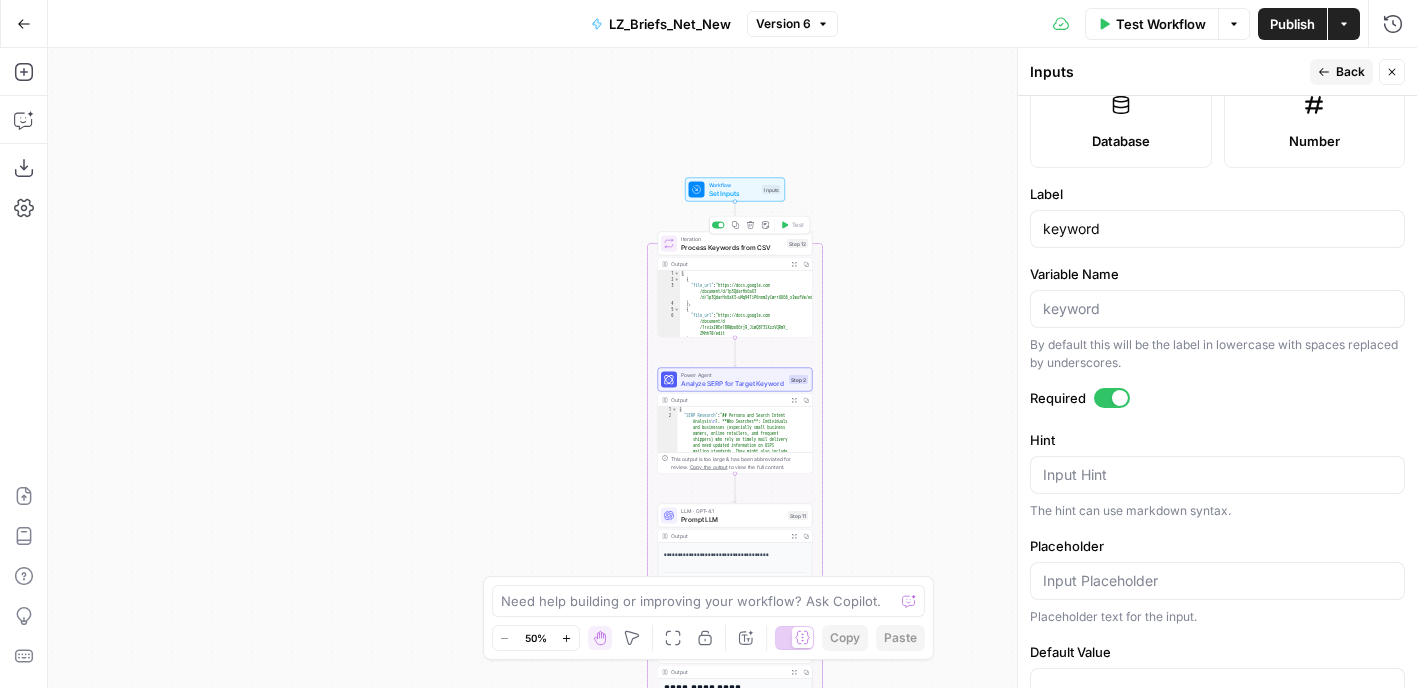 click on "Process Keywords from CSV" at bounding box center (732, 247) 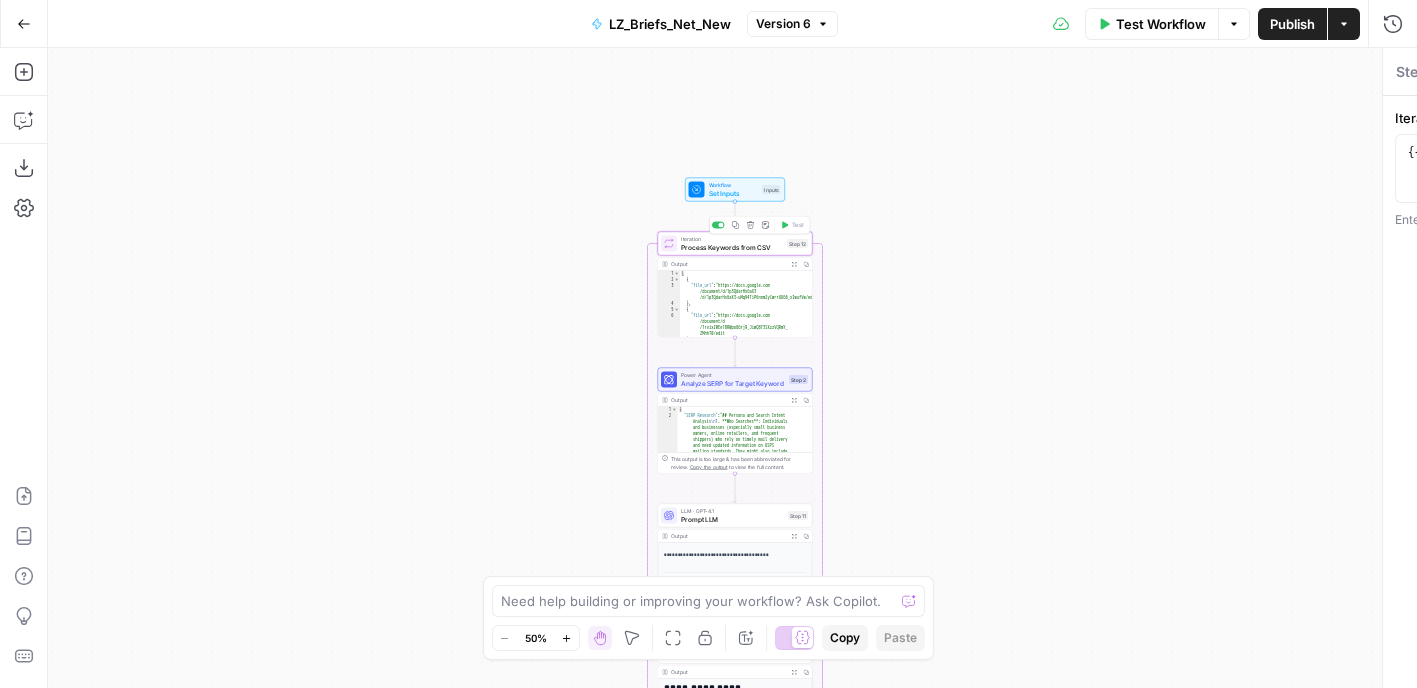 type on "Process Keywords from CSV" 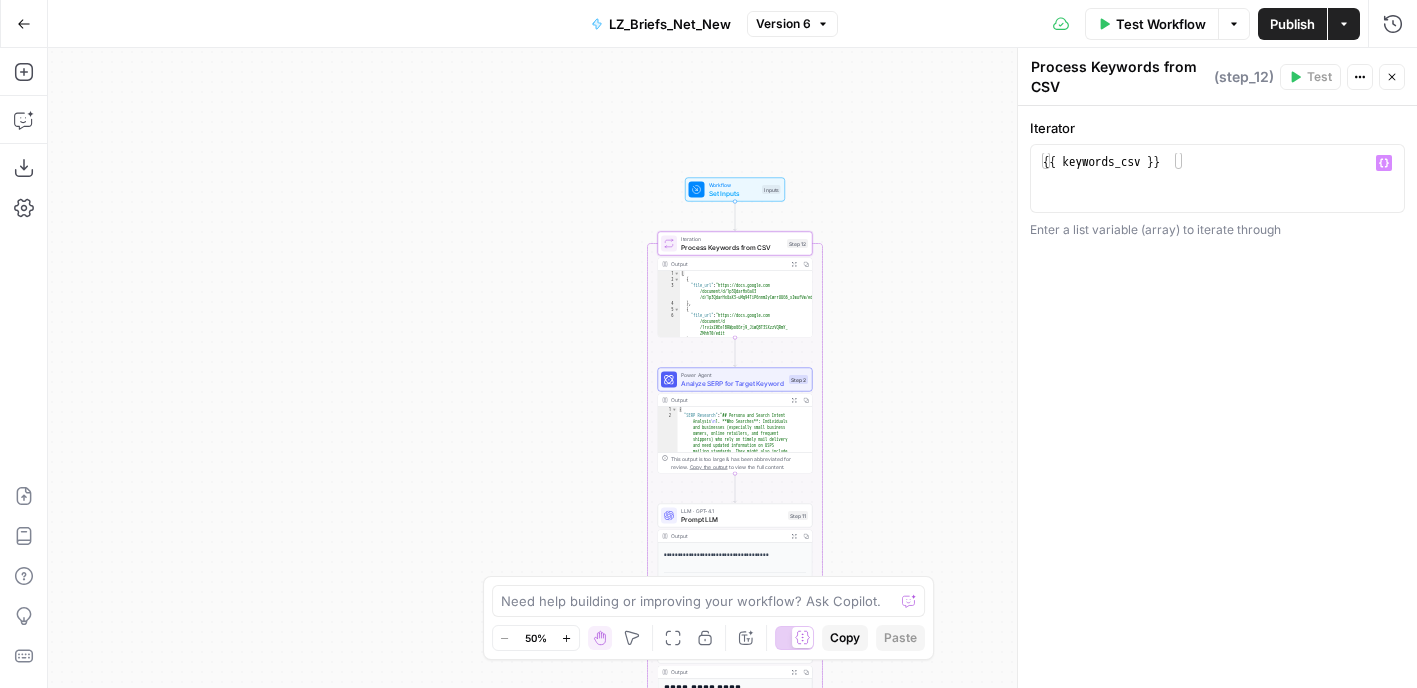 click 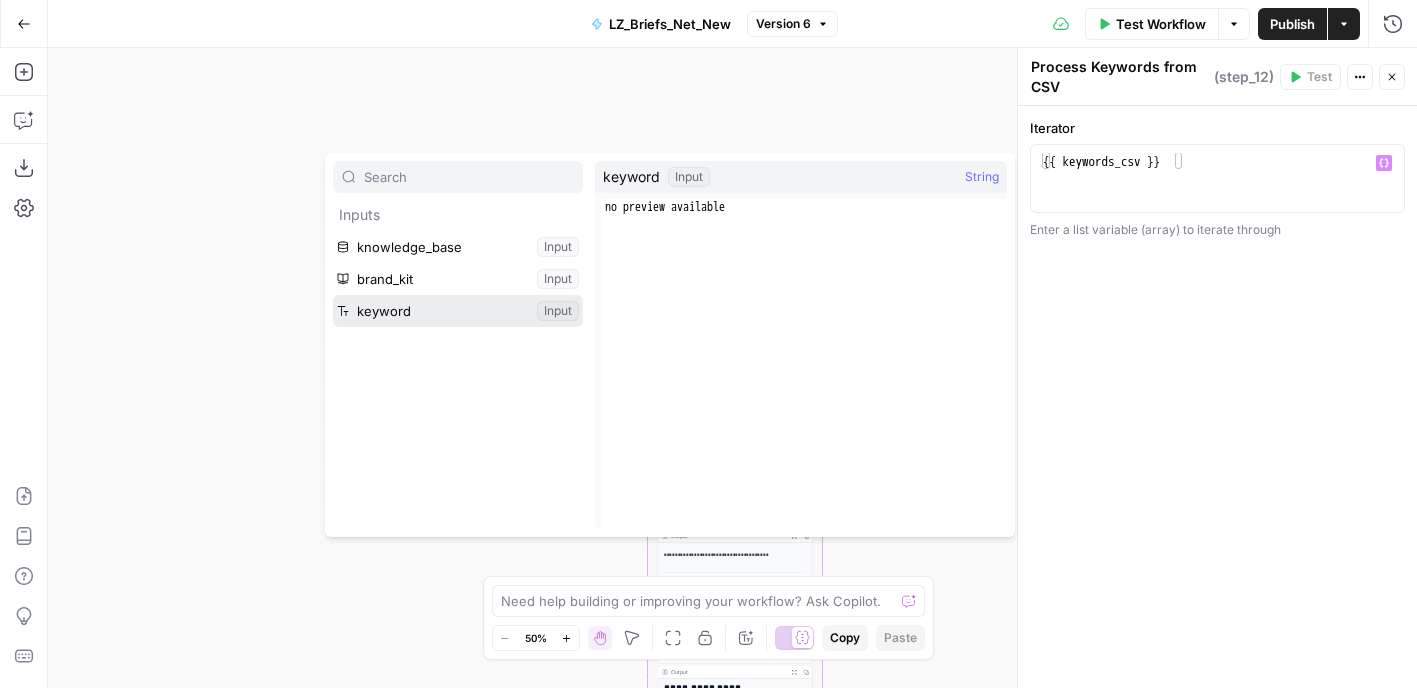 click at bounding box center [458, 311] 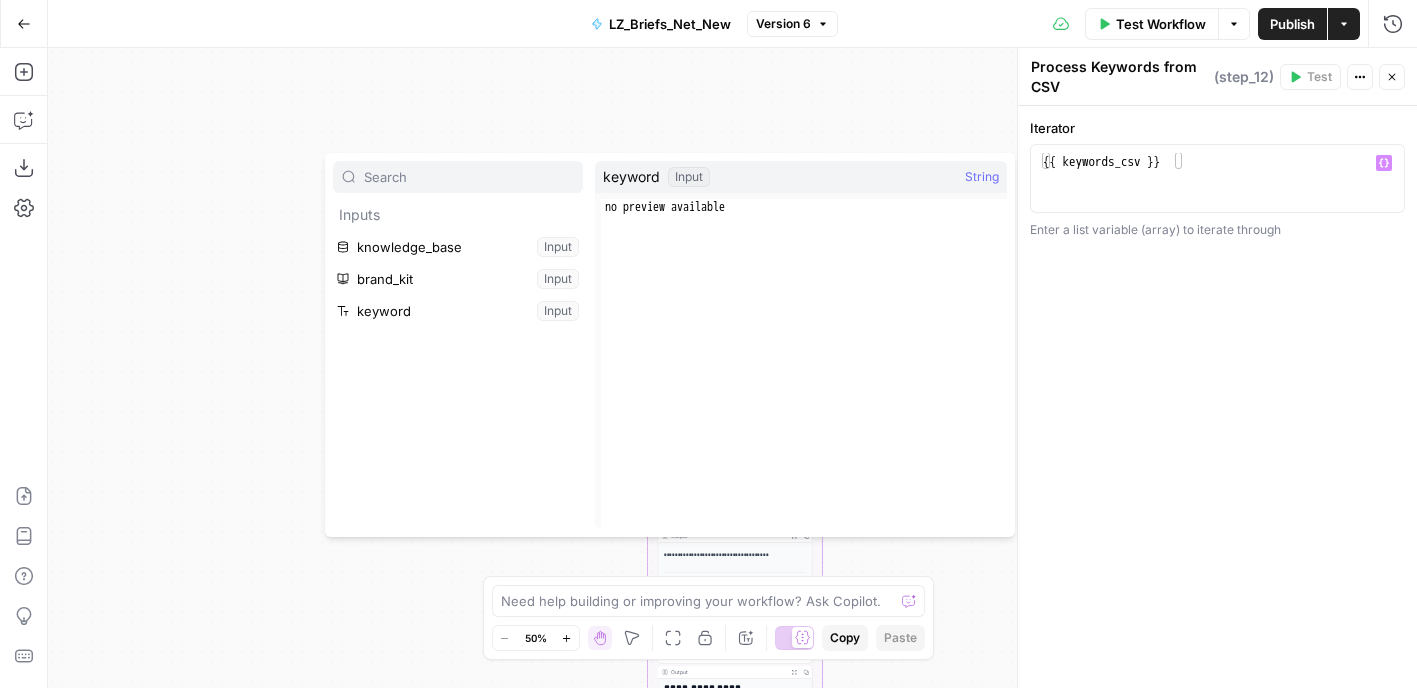 type on "**********" 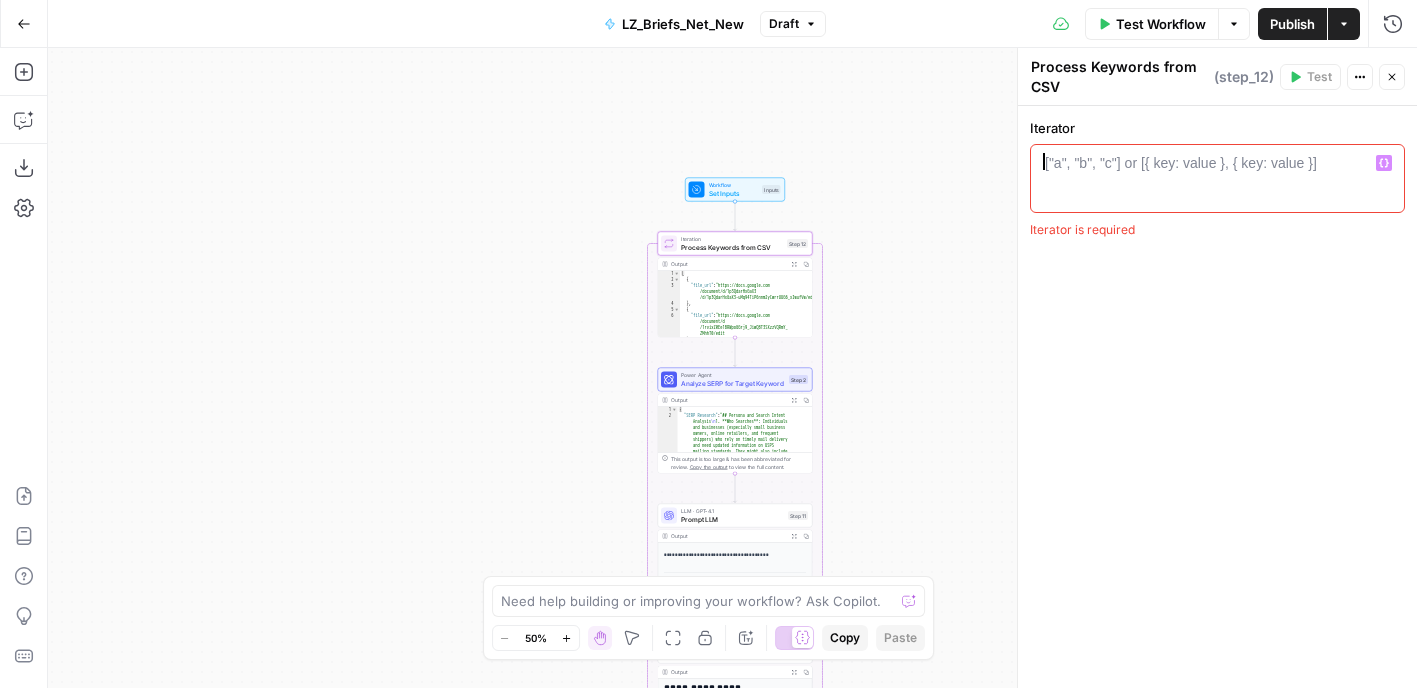 click 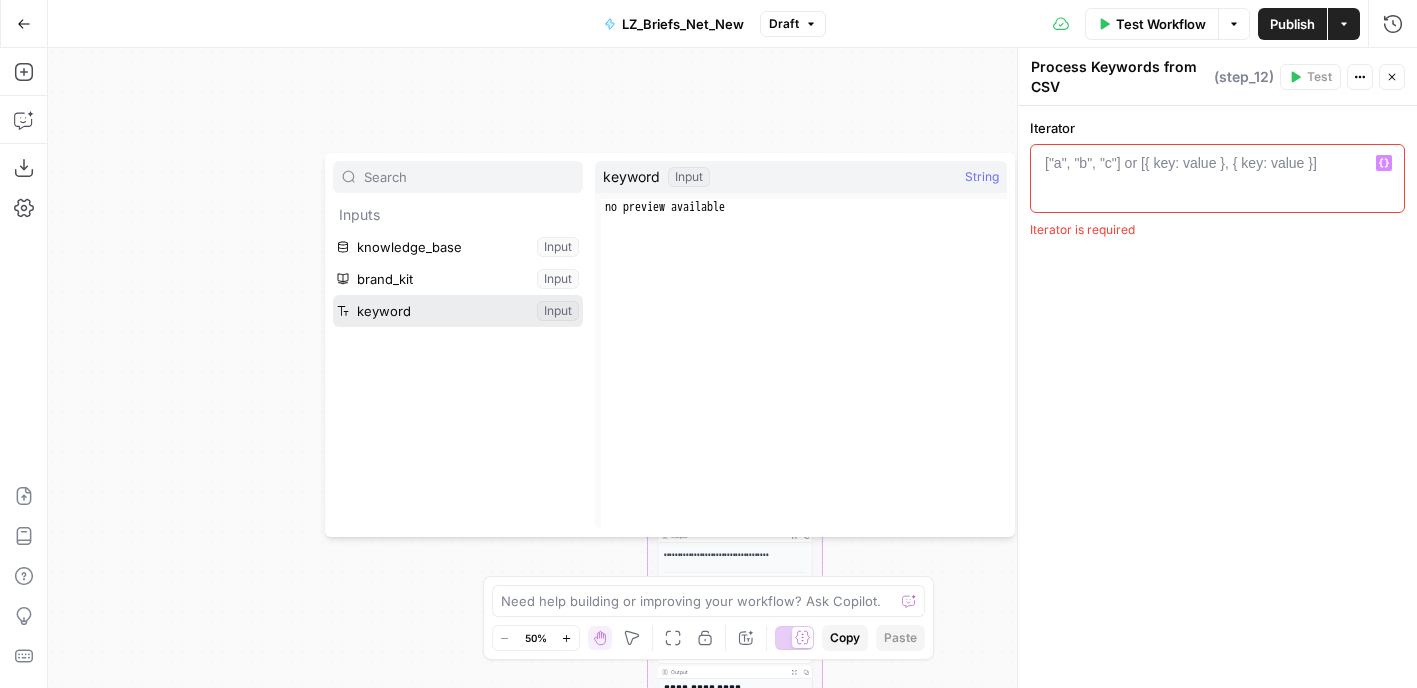 click at bounding box center [458, 311] 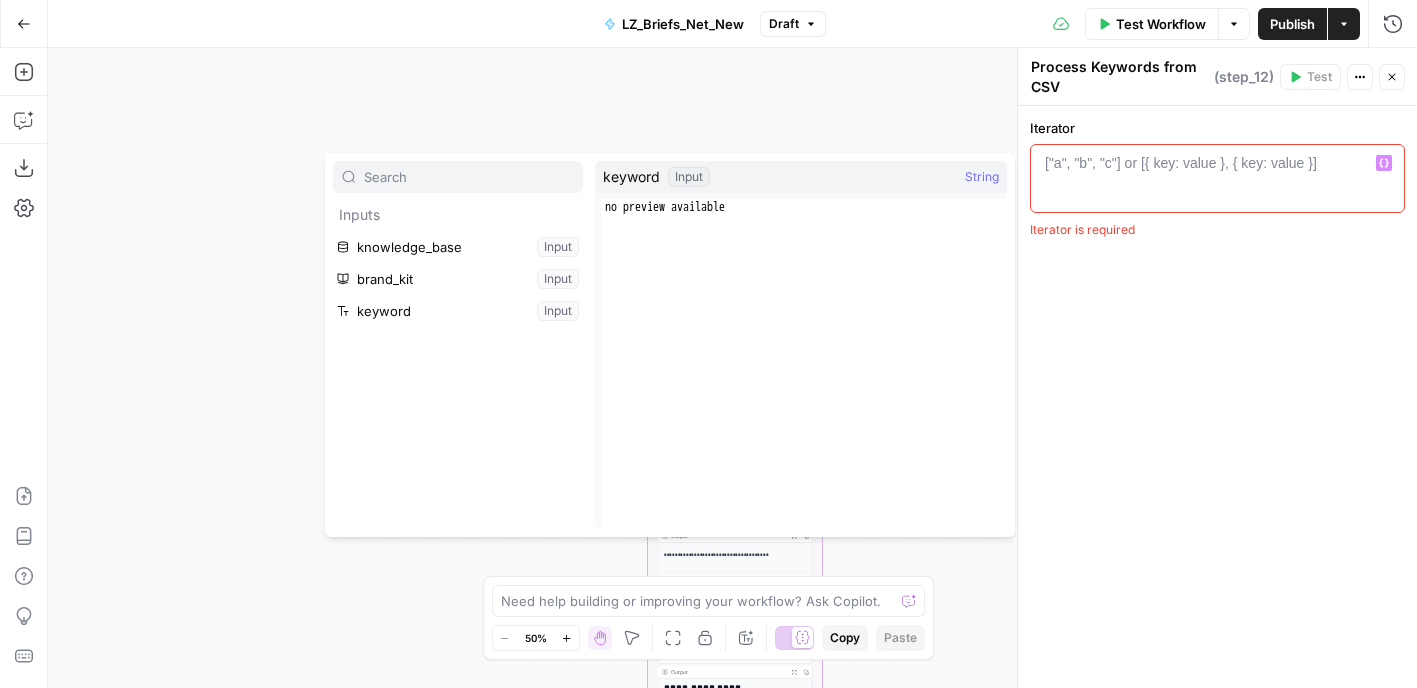 type on "*******" 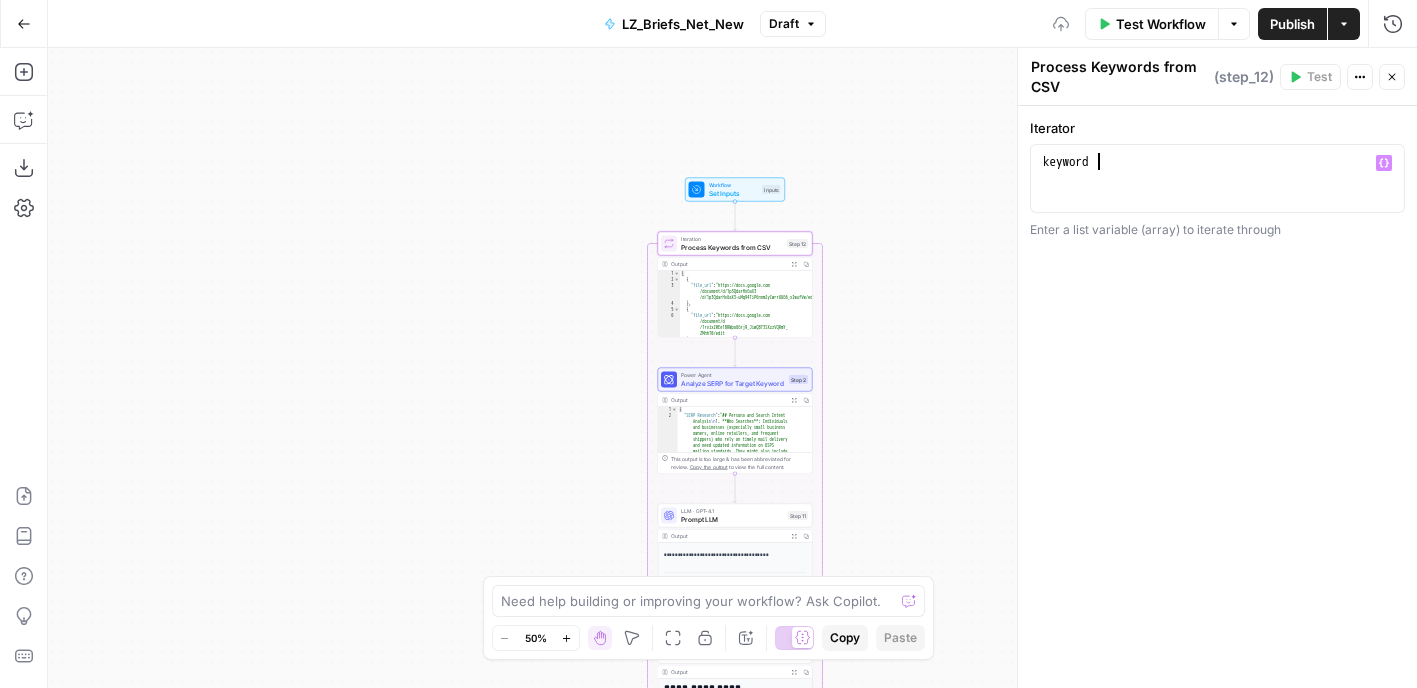 click on "Workflow Set Inputs Inputs Loop Iteration Process Keywords from CSV Step 12 Output Expand Output Copy 1 2 3 4 5 6 7 8 [    {      "file_url" :  "https://docs.google.com          /document/d/1p3QdarHxGaX3          -uMq94TiP6nnm2yCwrrUUG6_xIwufVw/edit"    } ,    {      "file_url" :  "https://docs.google.com          /document/d          /1rvixZ0Ee1BRWpoGGrj9_JiwQBT3SXzzVQRmY_          ZMhhT0/edit"    } ,    {     XXXXXXXXXXXXXXXXXXXXXXXXXXXXXXXXXXXXXXXXXXXXXXXXXXXXXXXXXXXXXXXXXXXXXXXXXXXXXXXXXXXXXXXXXXXXXXXXXXXXXXXXXXXXXXXXXXXXXXXXXXXXXXXXXXXXXXXXXXXXXXXXXXXXXXXXXXXXXXXXXXXXXXXXXXXXXXXXXXXXXXXXXXXXXXXXXXXXXXXXXXXXXXXXXXXXXXXXXXXXXXXXXXXXXXXXXXXXXXXXXXXXXXXXXXXXXXXXXXXXXXXXXXXXXXXXXXXXXXXXXXXXXXXXXXXXXXXXXXXXXXXXXXXXXXXXXXXXXXXXXXXXXXXXXXXXXXXXXXXXXXXXXXXXXXXXXXXXXXXXXXXXXXXXXXXXXXXXXXXXXXXXXXXXXXXXXXXXXXXXXXXXXXXXXXXXXXXXXXXXXXXXXXXXXXXXXXXXXXXXXXXXXXXXXXXXXXXXXXXXXXXXXXXXXXXXXXXXXXXXXXXXXXXXXXXXXXXXXXXXXXXXXXXXXXXX Power Agent Analyze SERP for Target Keyword Step 2 1 2" at bounding box center [732, 368] 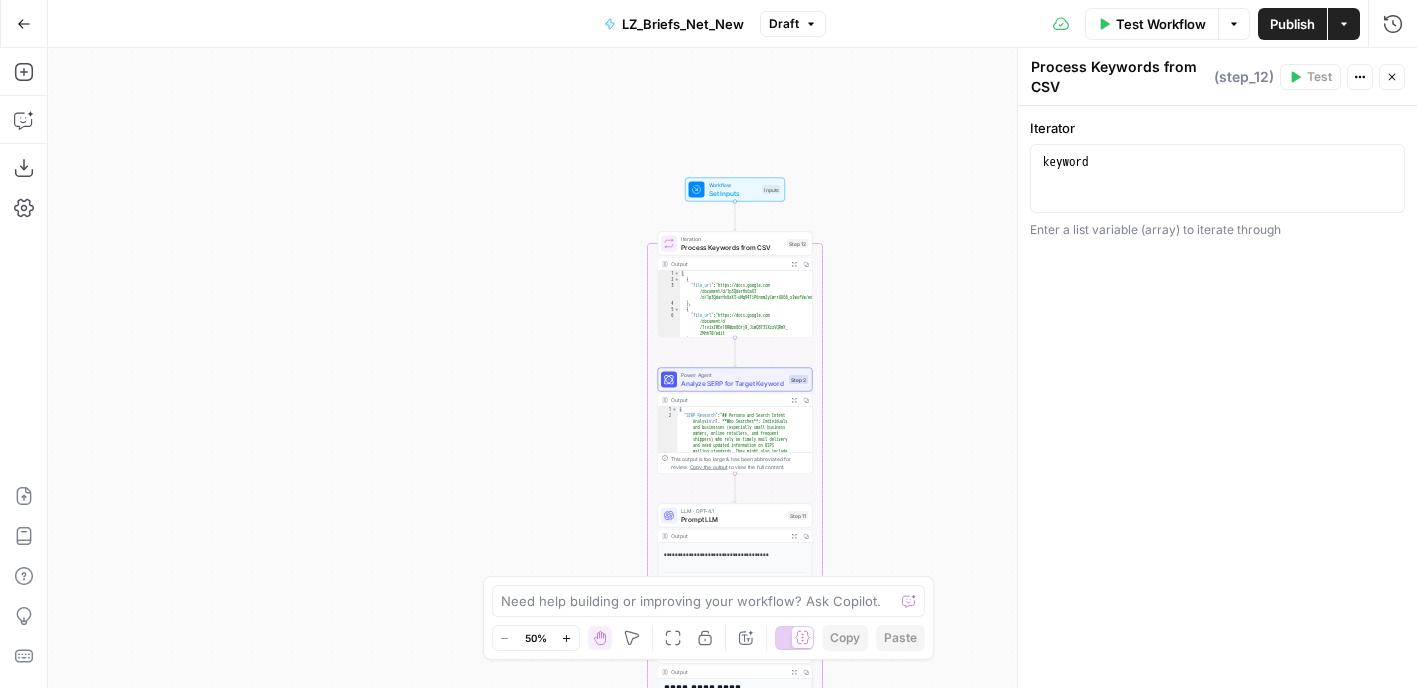 click on "Test Workflow" at bounding box center (1161, 24) 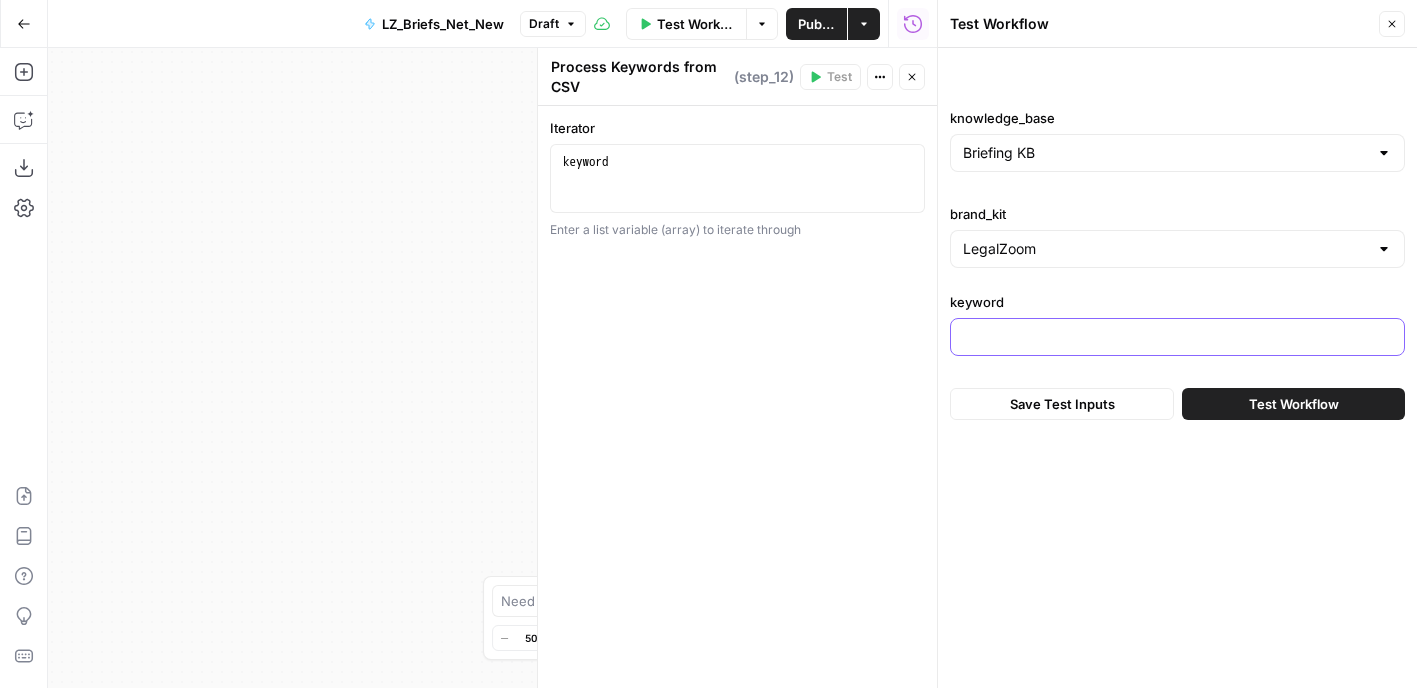 click on "keyword" at bounding box center [1177, 337] 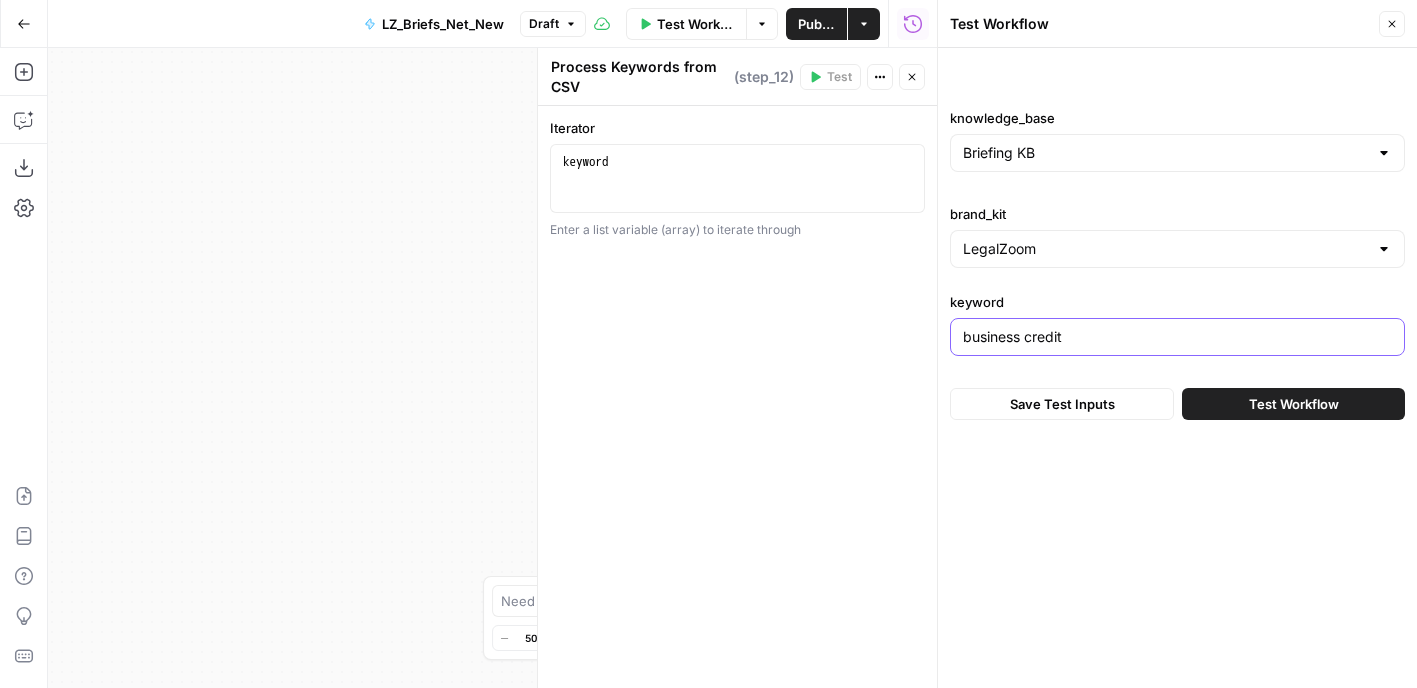 type on "business credit" 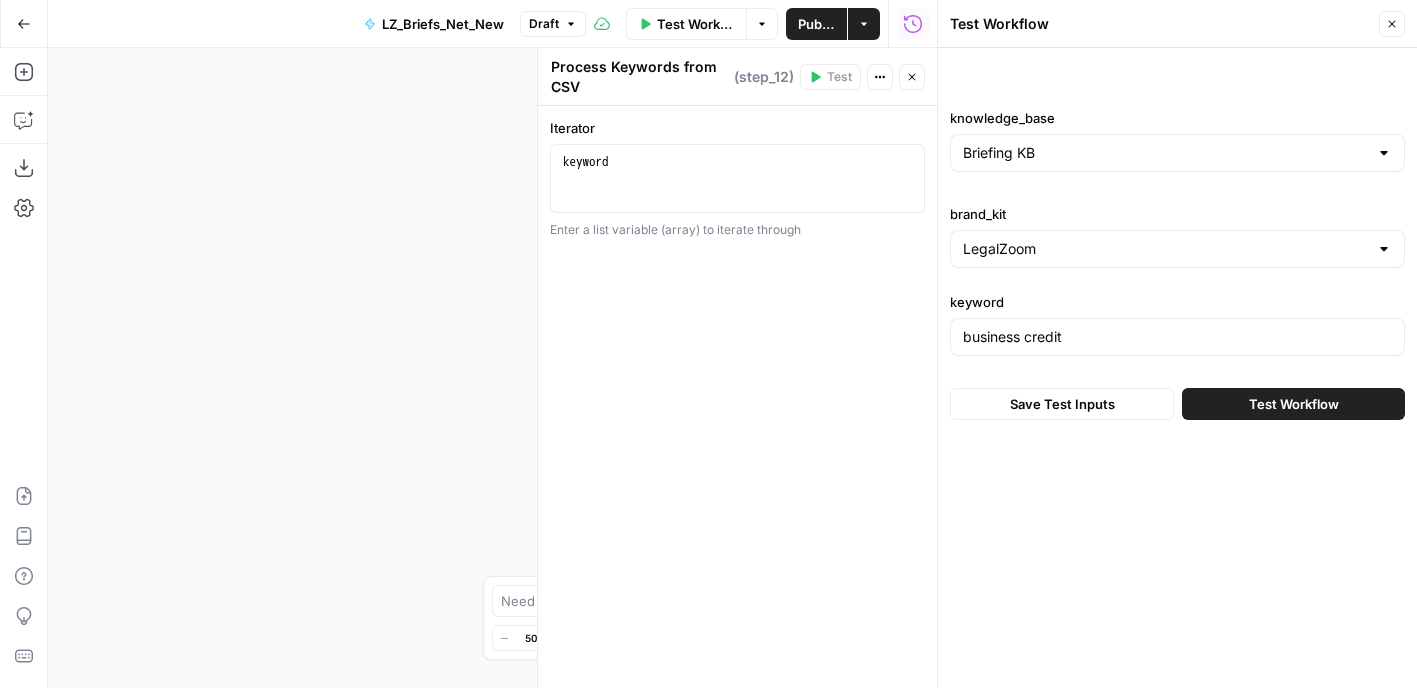 click on "Test Workflow" at bounding box center [1294, 404] 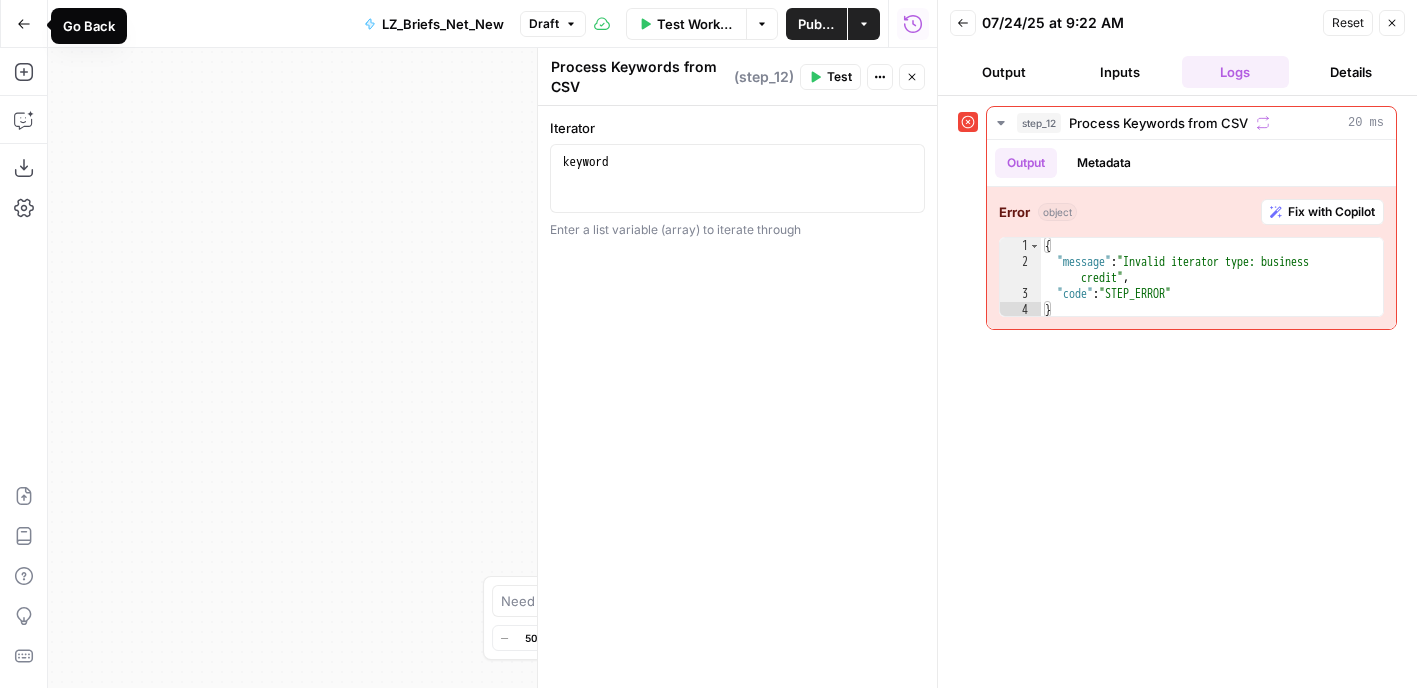 click on "Go Back" at bounding box center [24, 24] 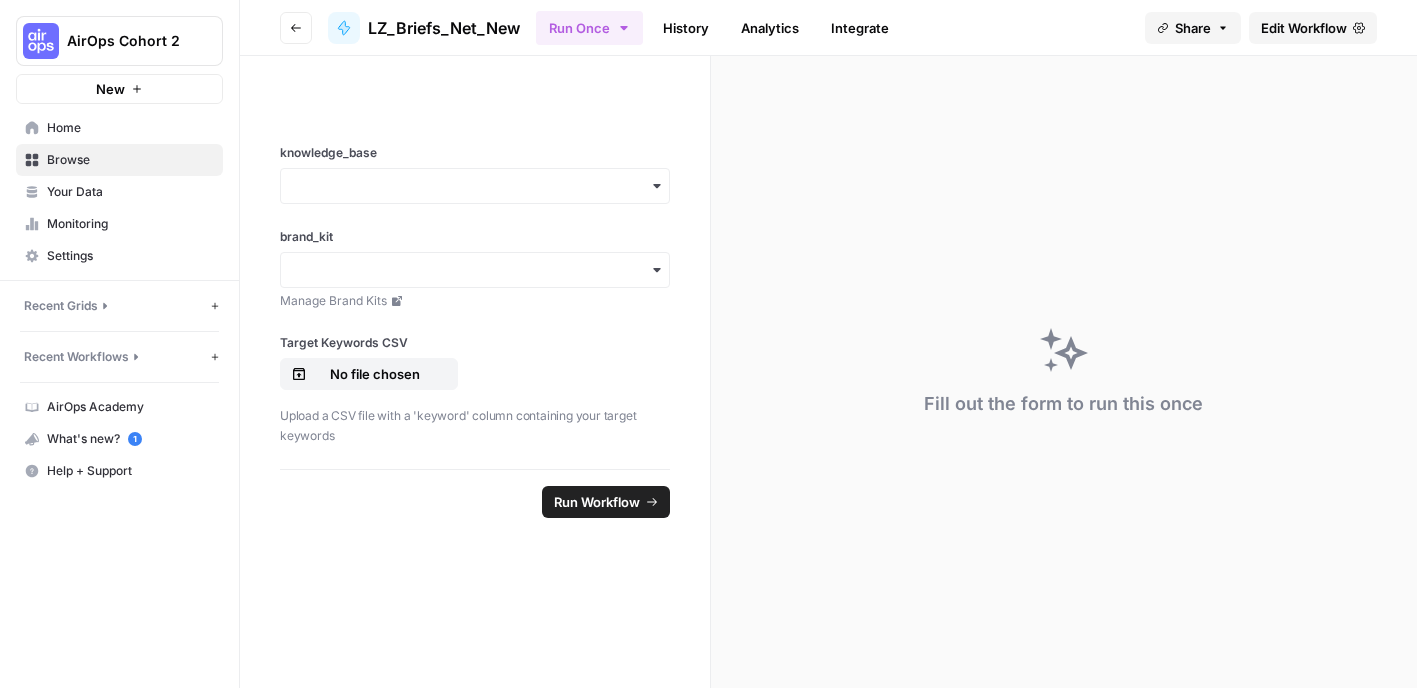 click at bounding box center [475, 186] 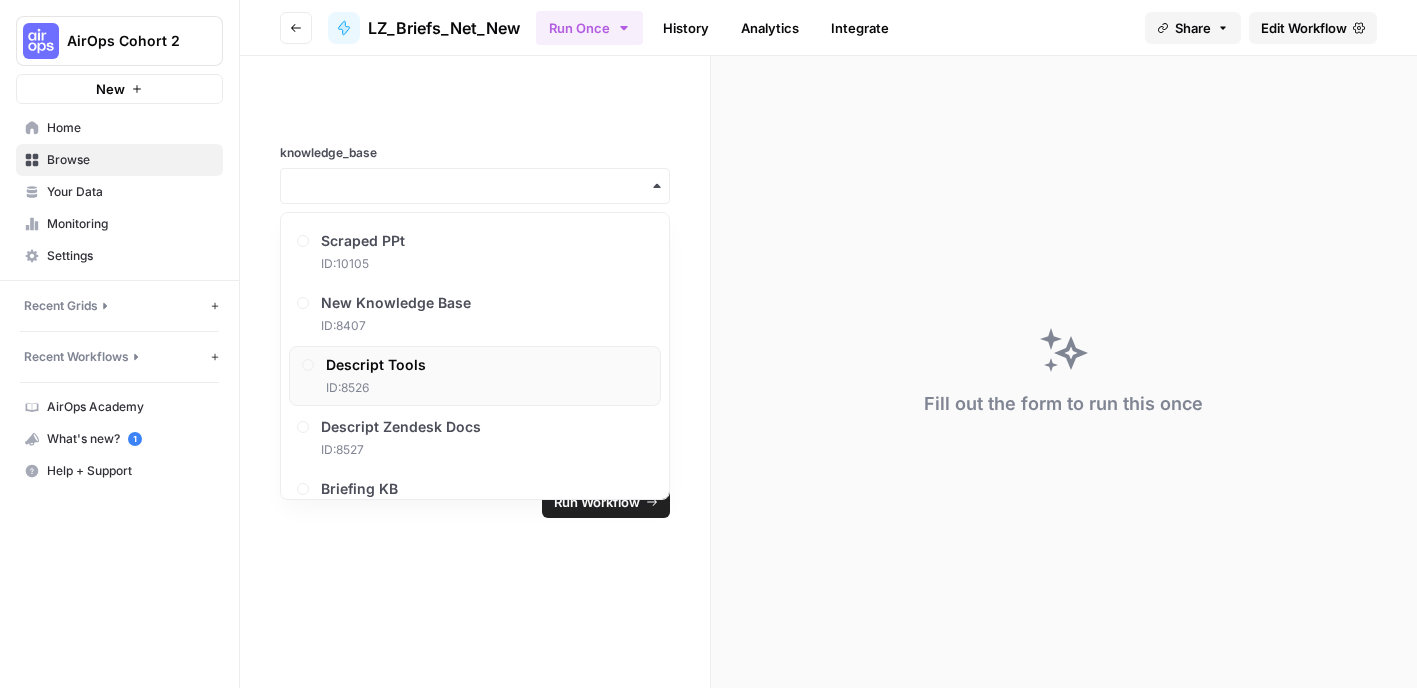 scroll, scrollTop: 86, scrollLeft: 0, axis: vertical 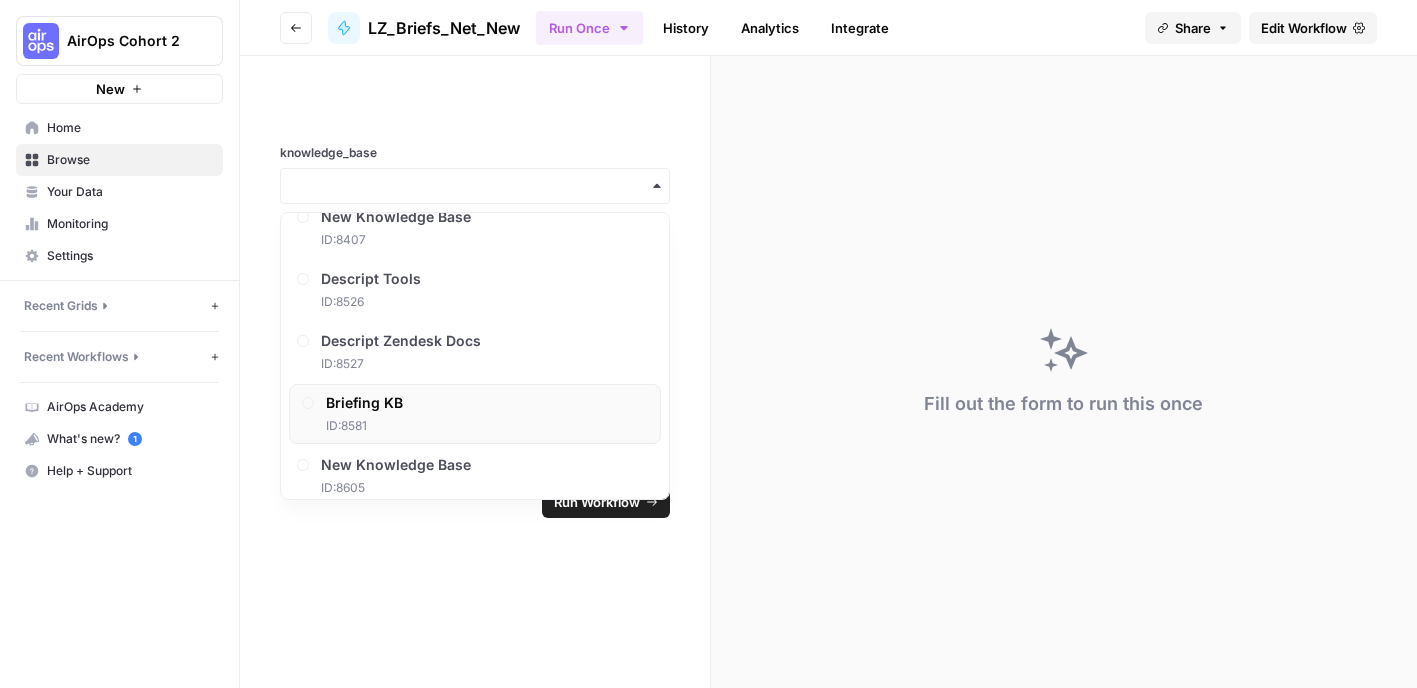 click on "Briefing KB ID:  [NUMBER]" at bounding box center (475, 414) 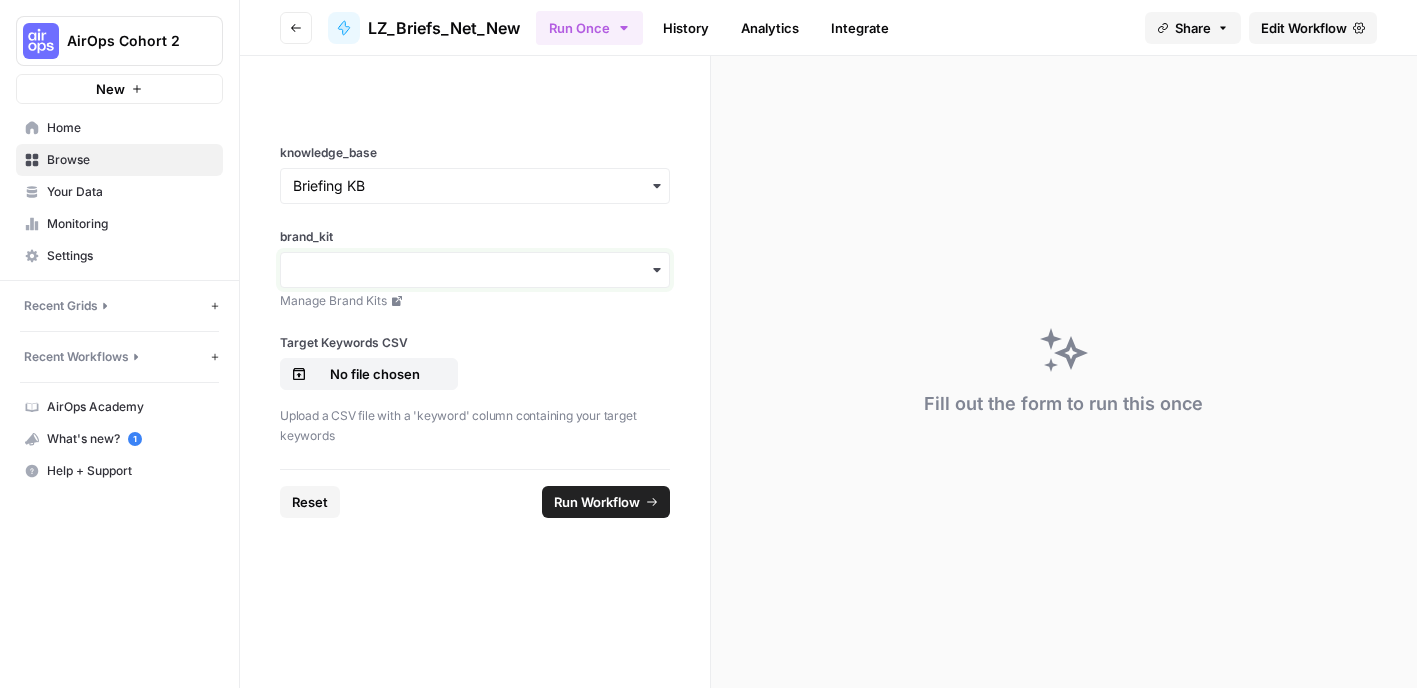click on "brand_kit" at bounding box center [475, 270] 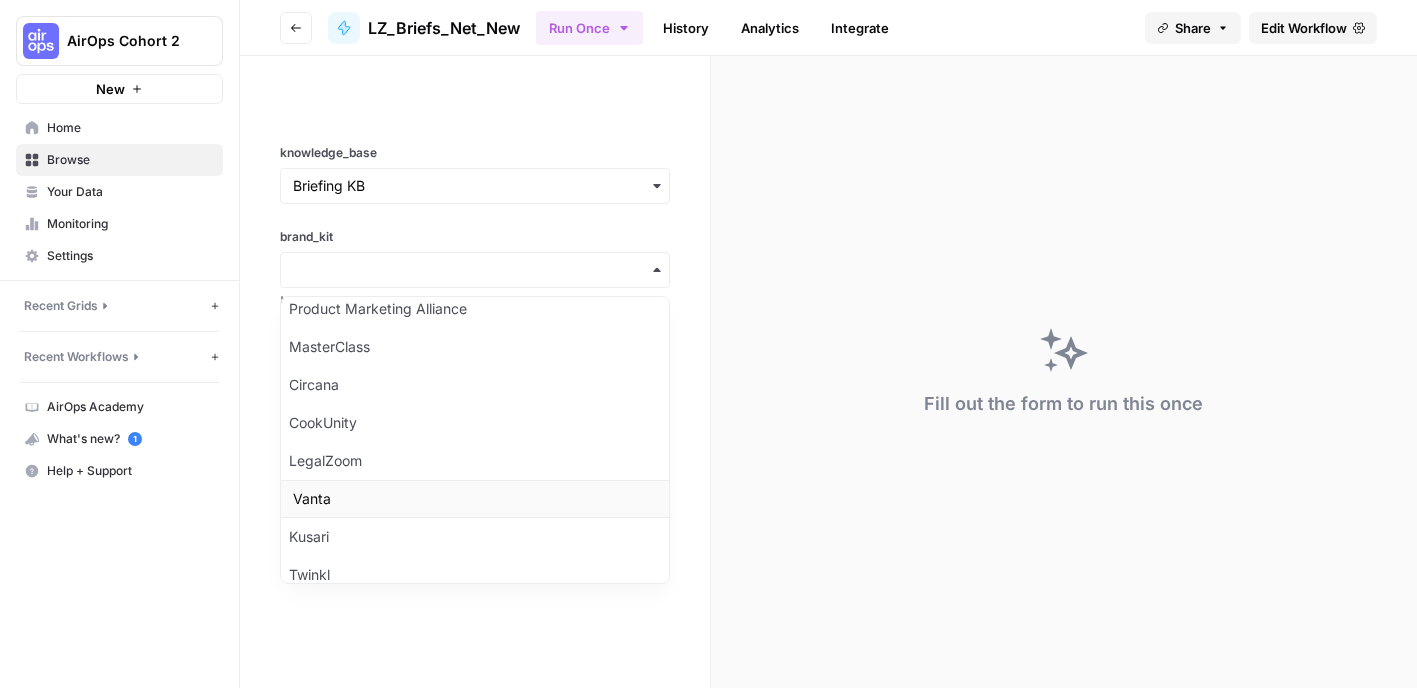 scroll, scrollTop: 166, scrollLeft: 0, axis: vertical 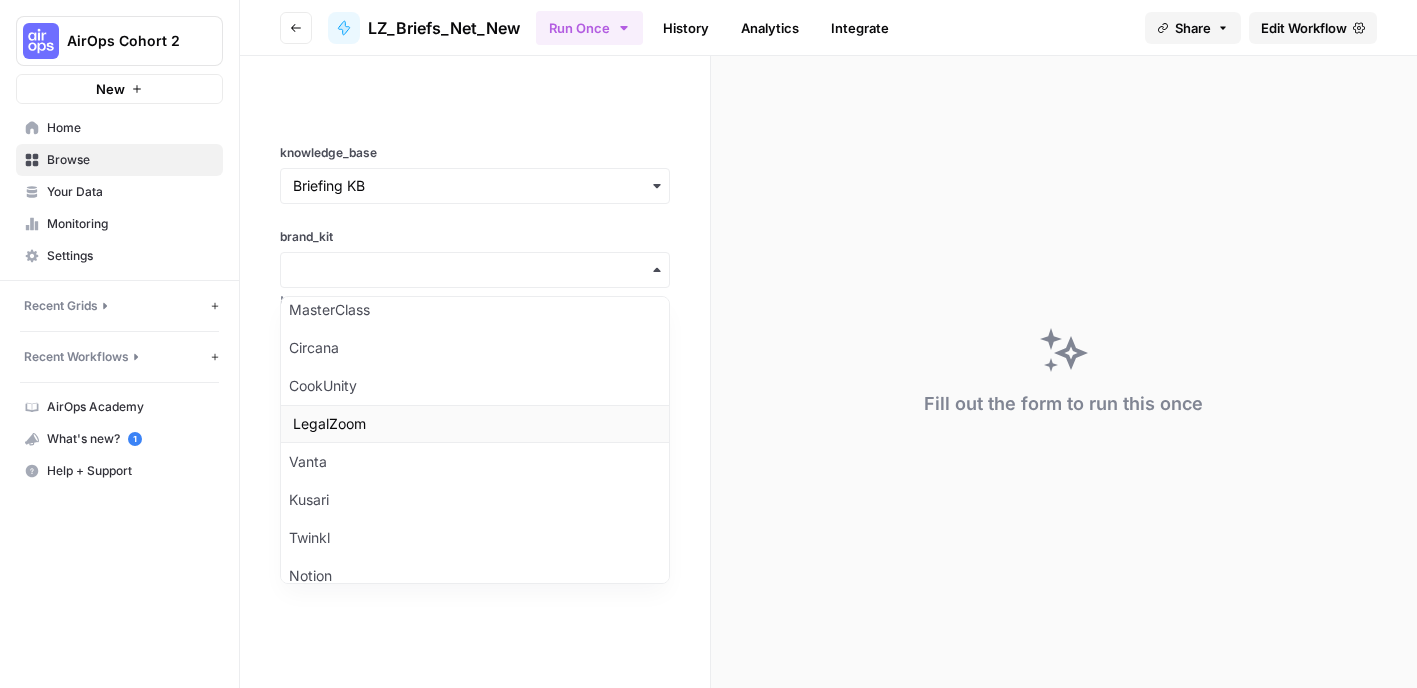 click on "LegalZoom" at bounding box center (475, 424) 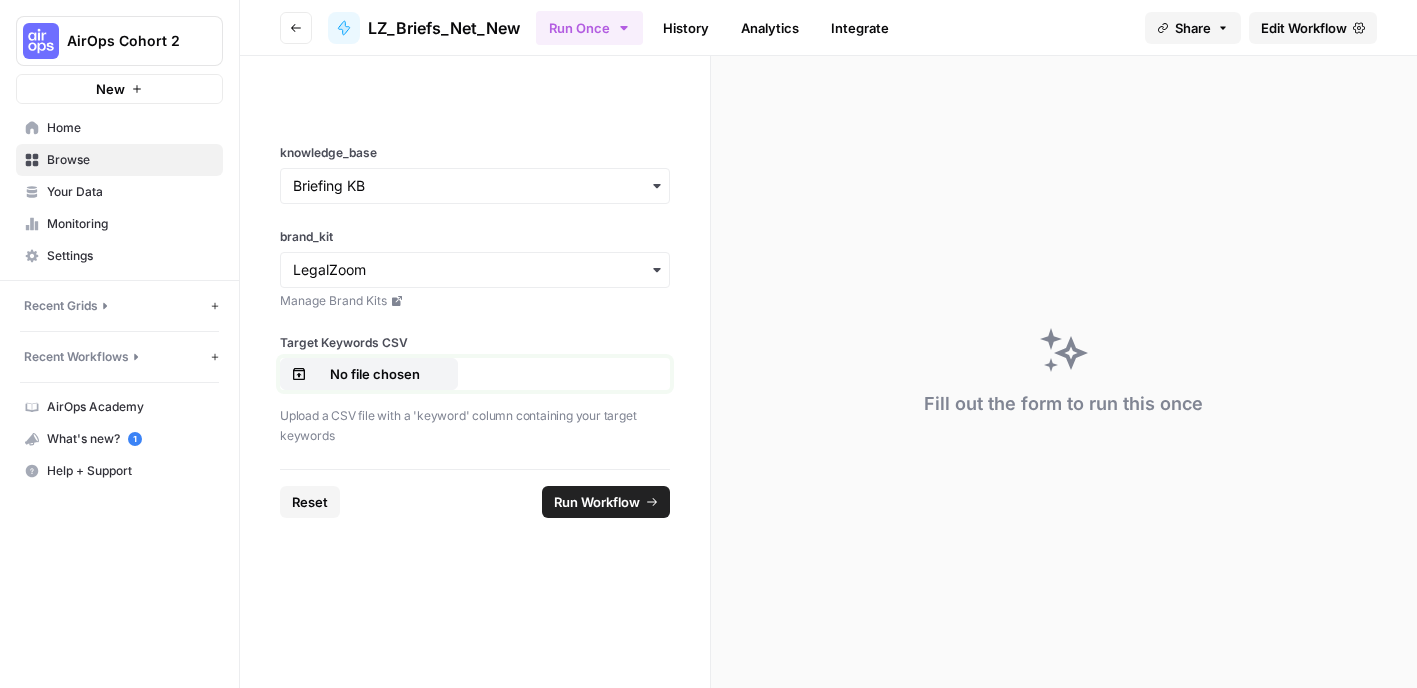 click on "No file chosen" at bounding box center (375, 374) 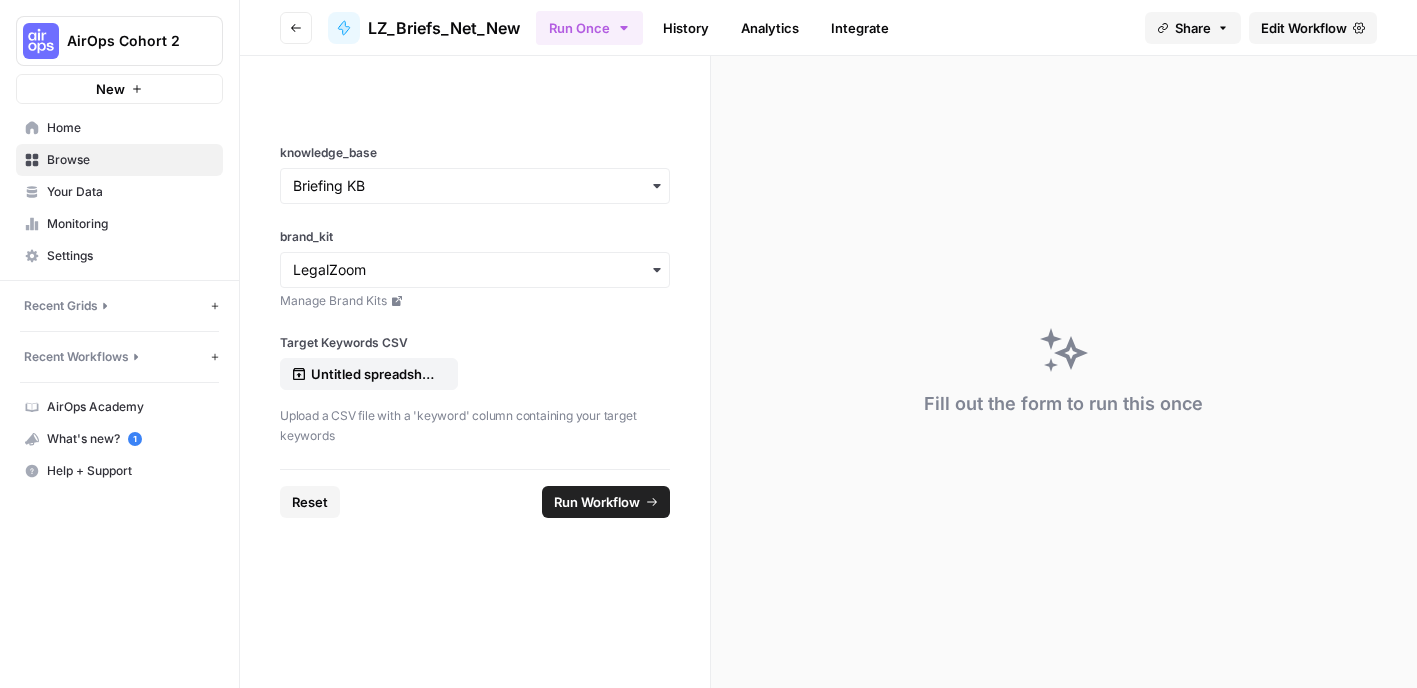 click on "Run Workflow" at bounding box center [597, 502] 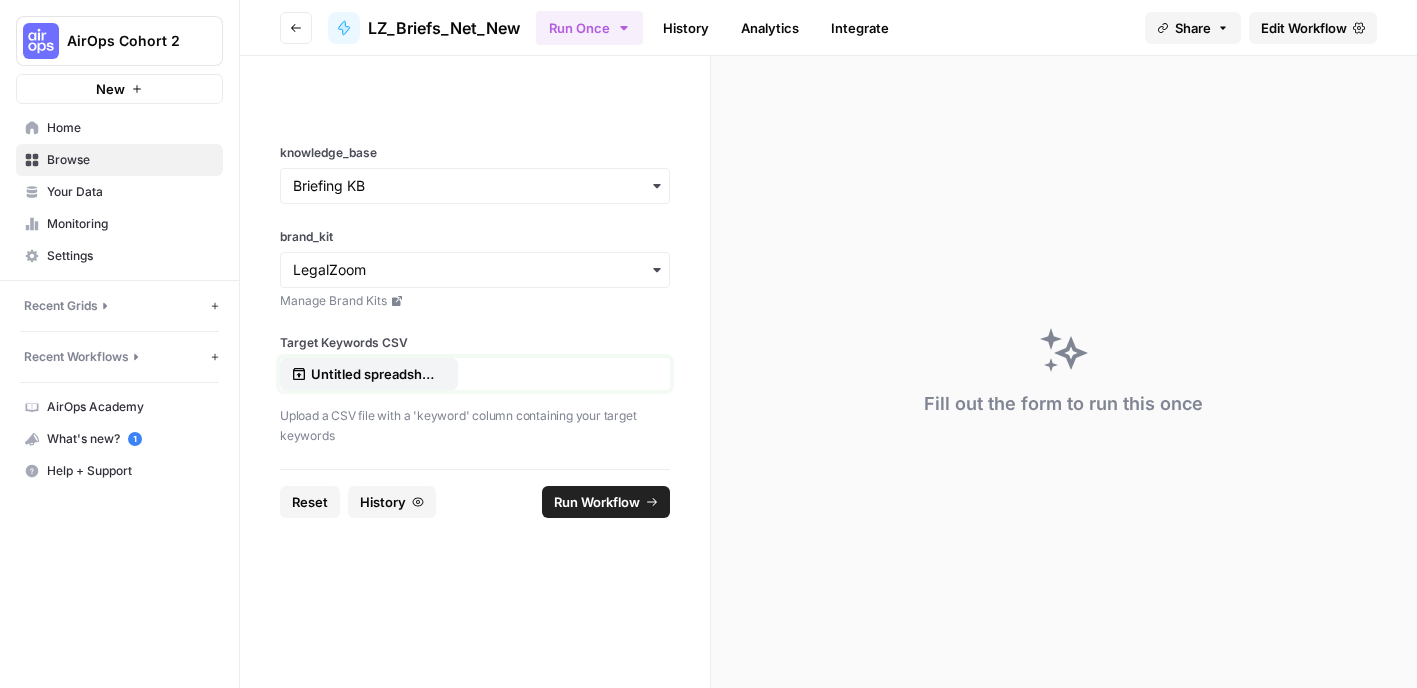 click on "Untitled spreadsheet - Sheet1 (1).csv" at bounding box center (375, 374) 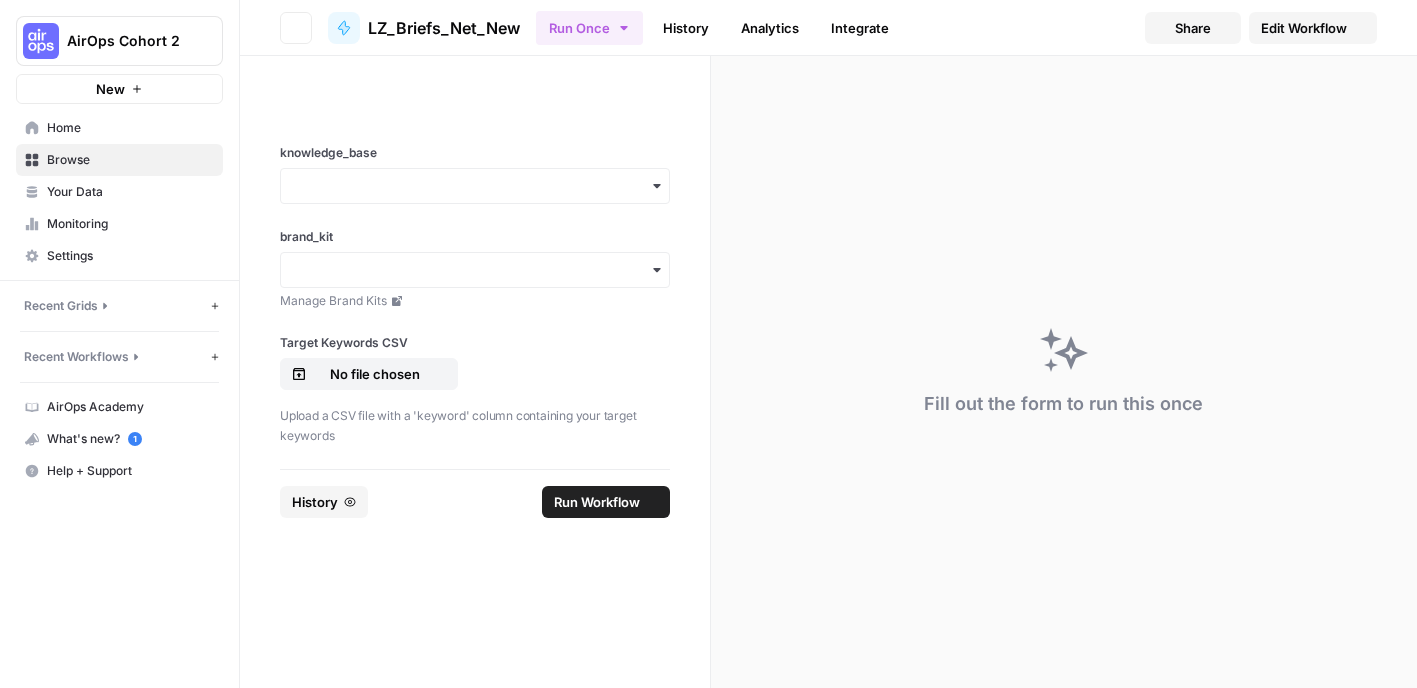 scroll, scrollTop: 0, scrollLeft: 0, axis: both 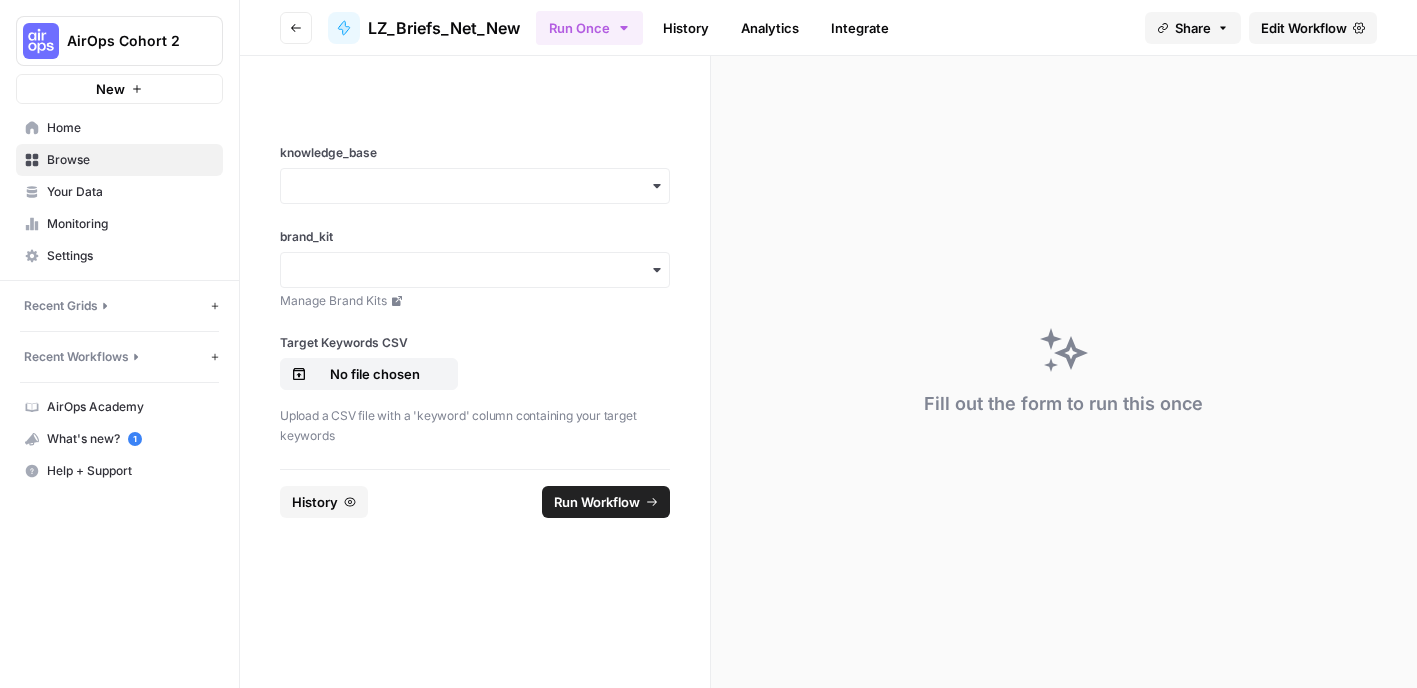 click at bounding box center [475, 186] 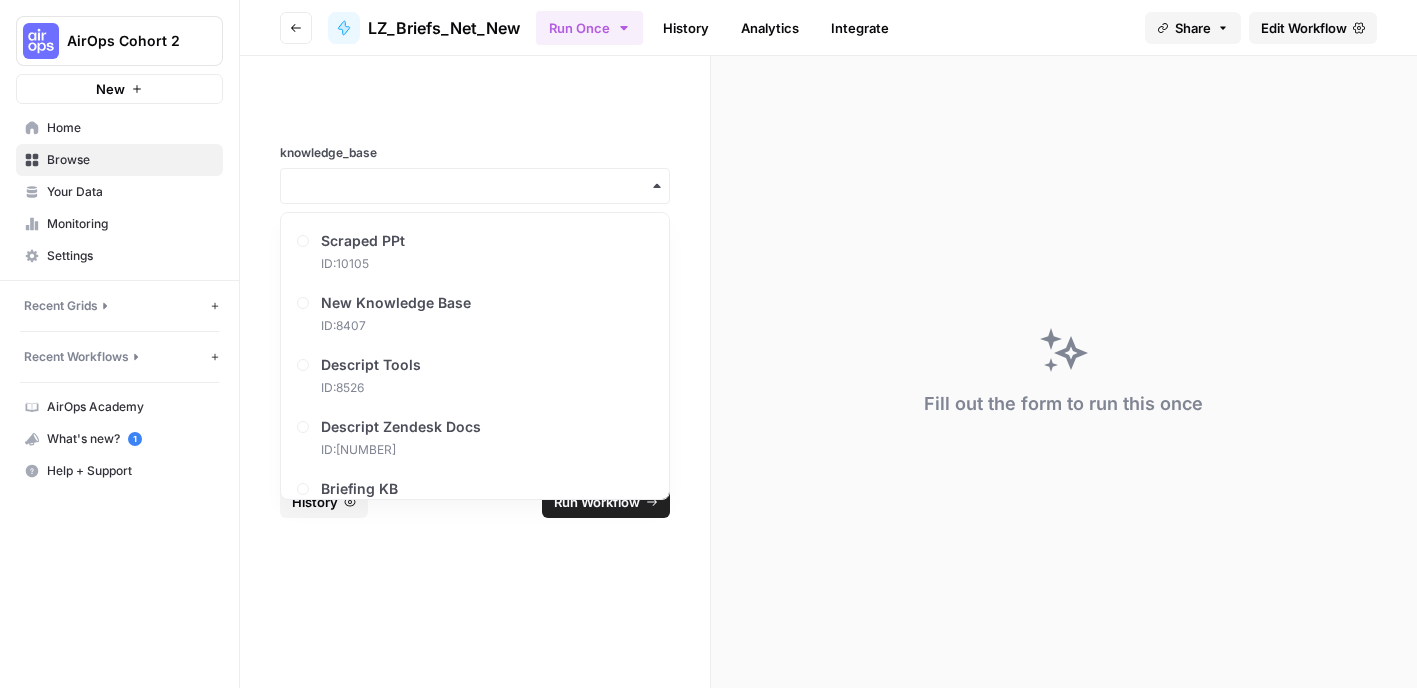 scroll, scrollTop: 0, scrollLeft: 0, axis: both 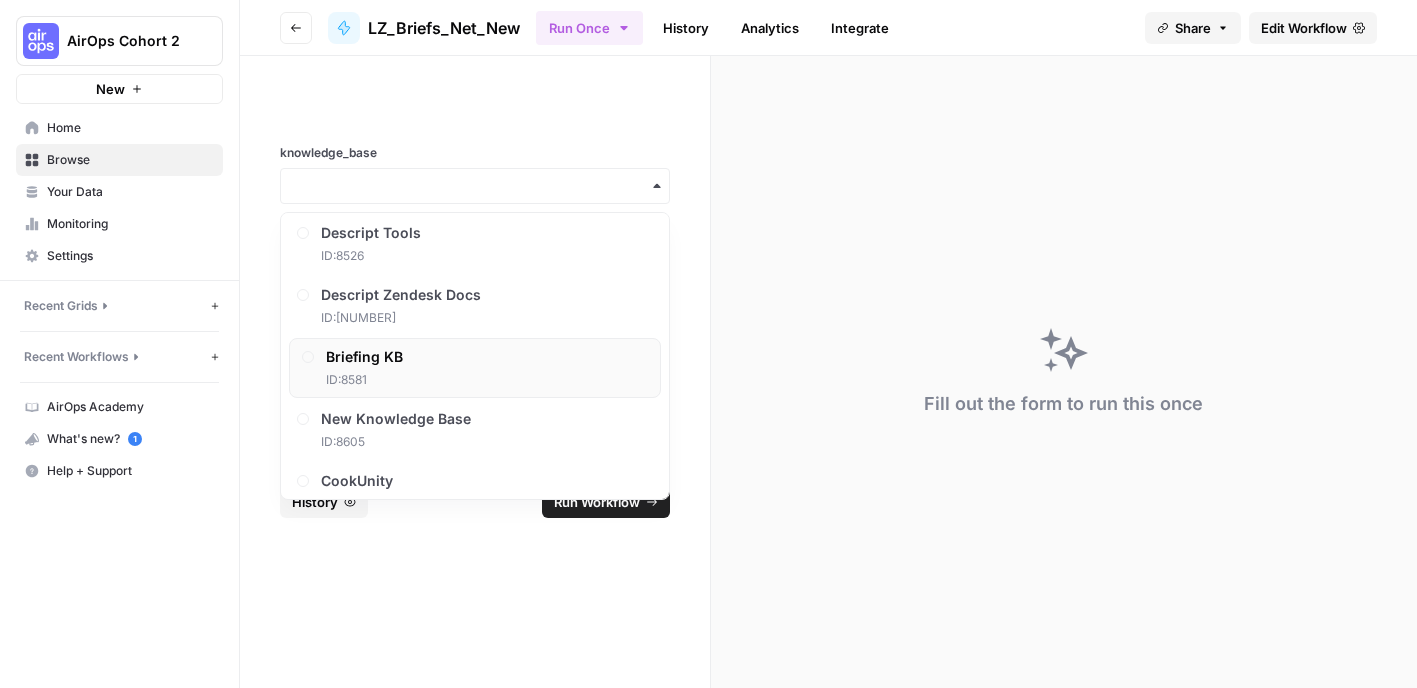 click on "Briefing KB ID:  [NUMBER]" at bounding box center (475, 368) 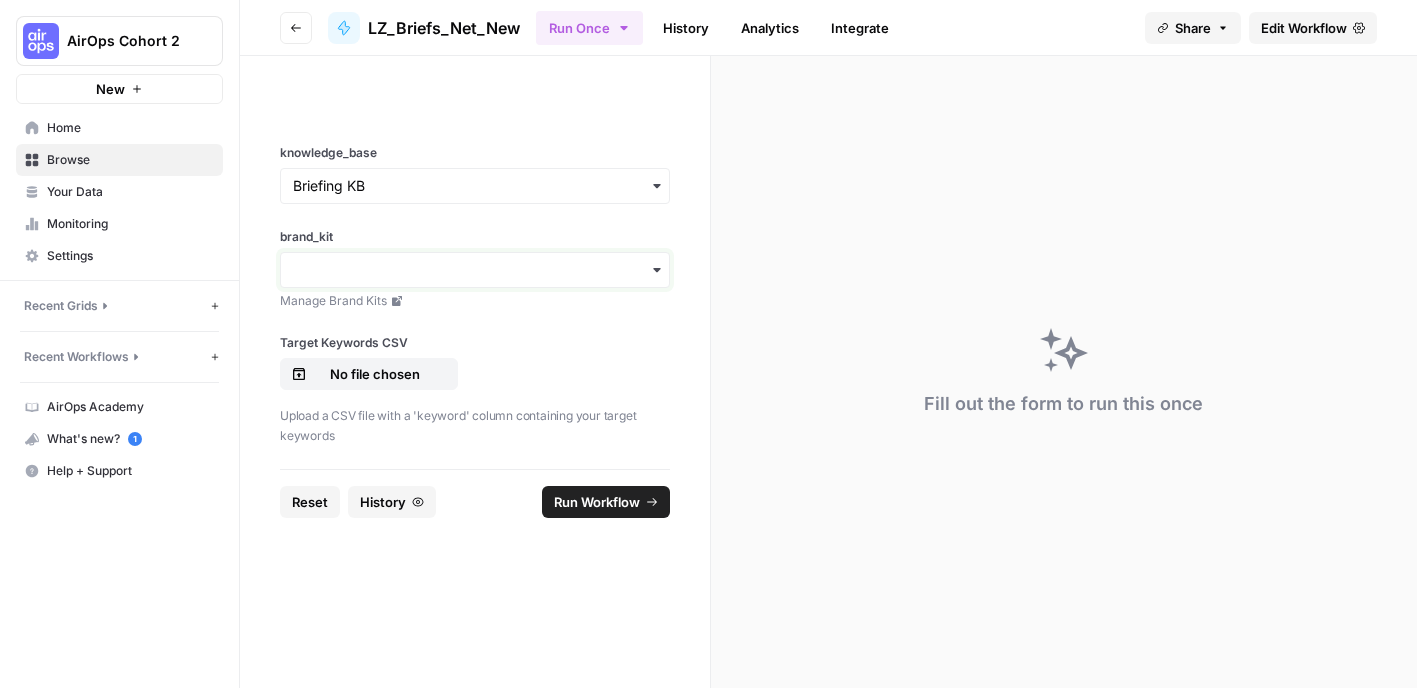 click on "brand_kit" at bounding box center (475, 270) 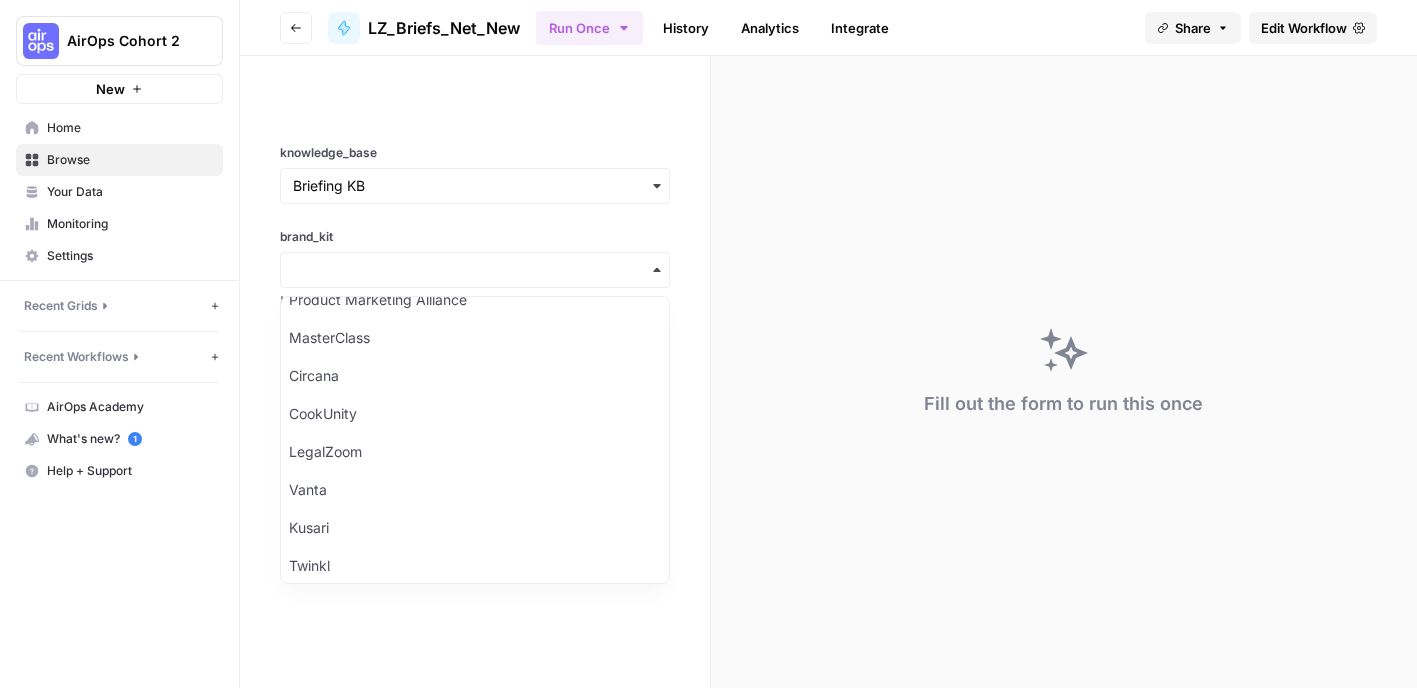 scroll, scrollTop: 166, scrollLeft: 0, axis: vertical 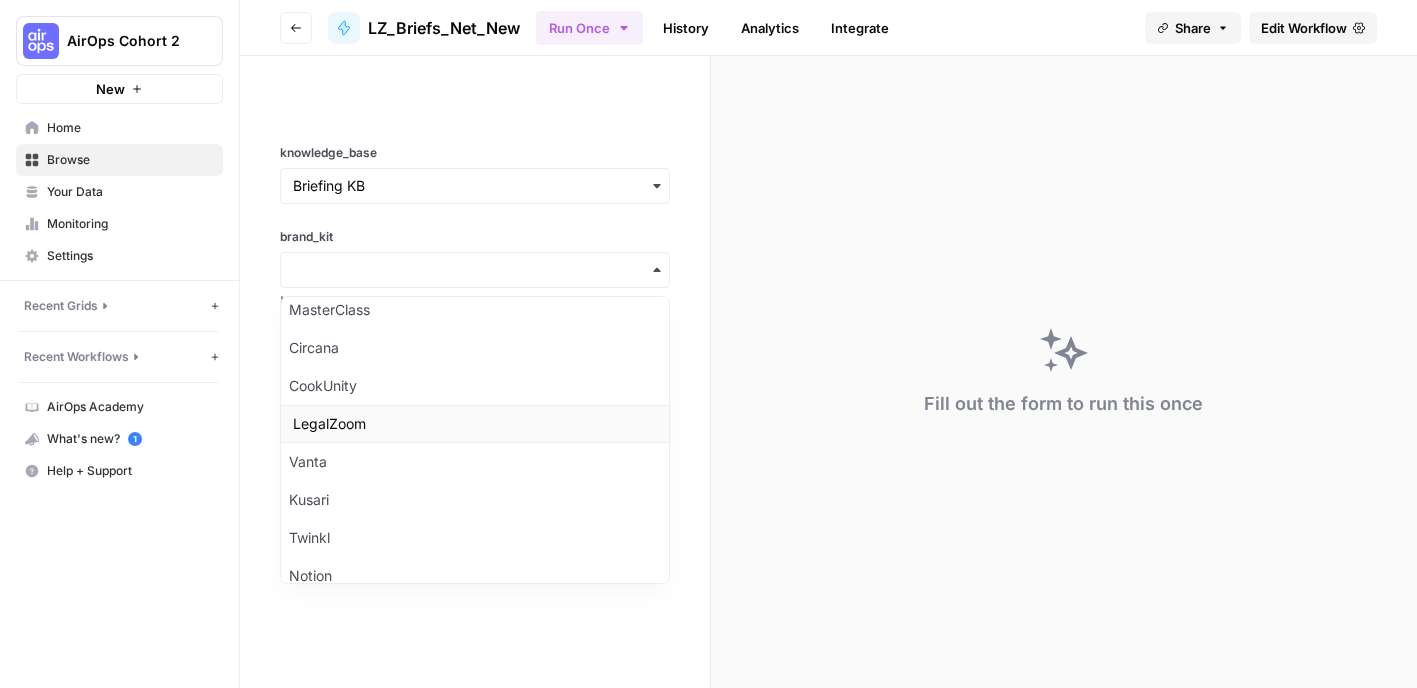 click on "LegalZoom" at bounding box center [475, 424] 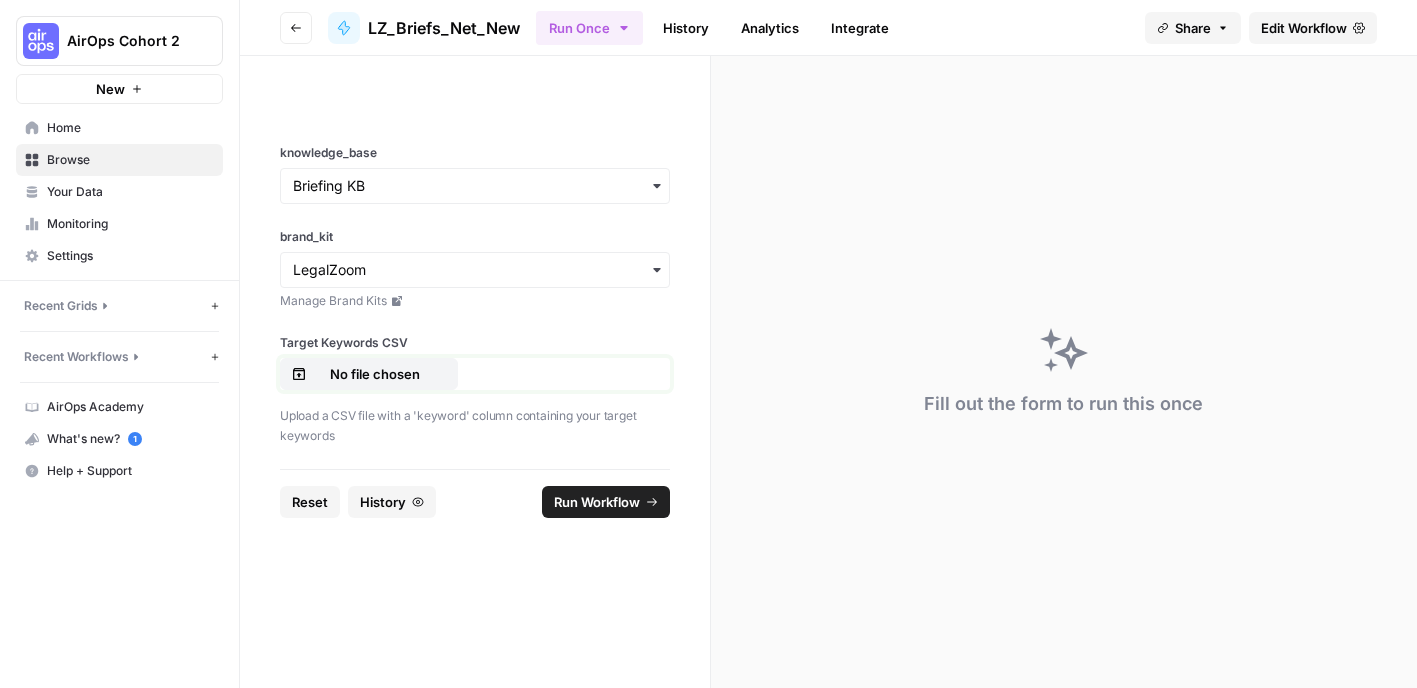 click on "No file chosen" at bounding box center (375, 374) 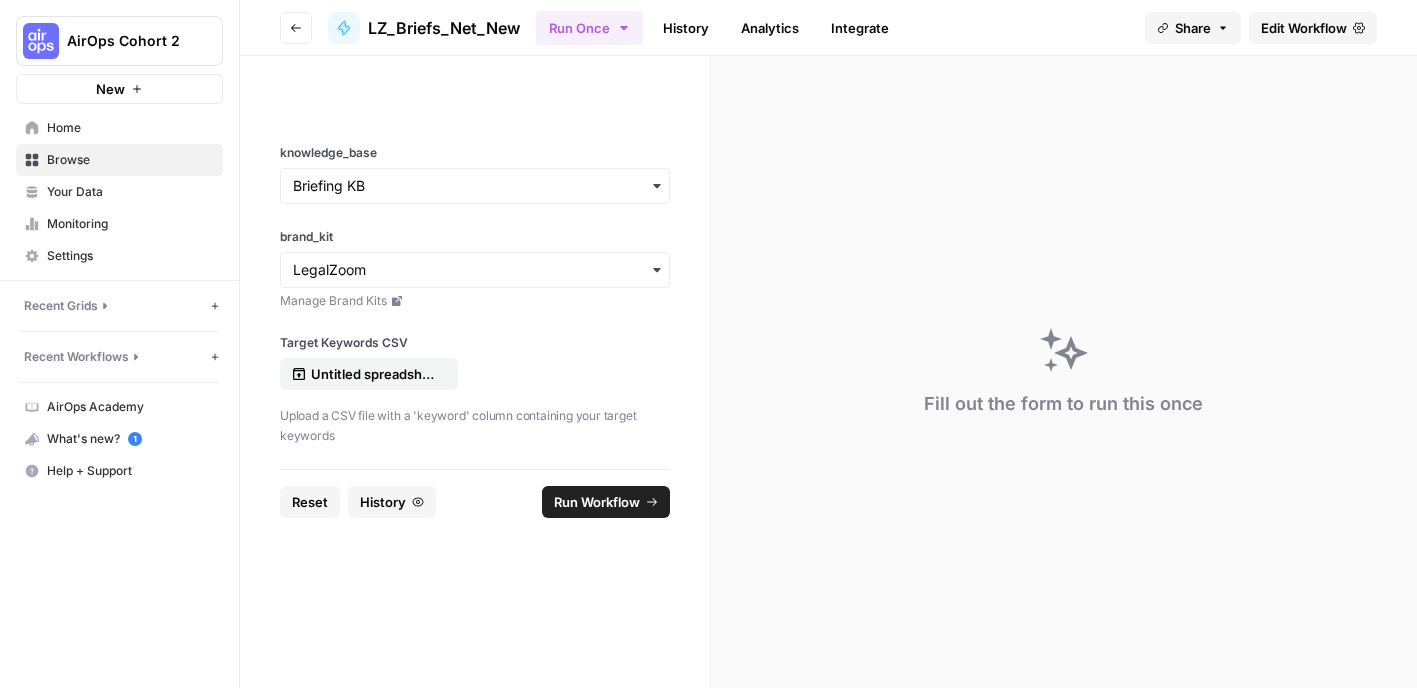 click on "Run Workflow" at bounding box center (597, 502) 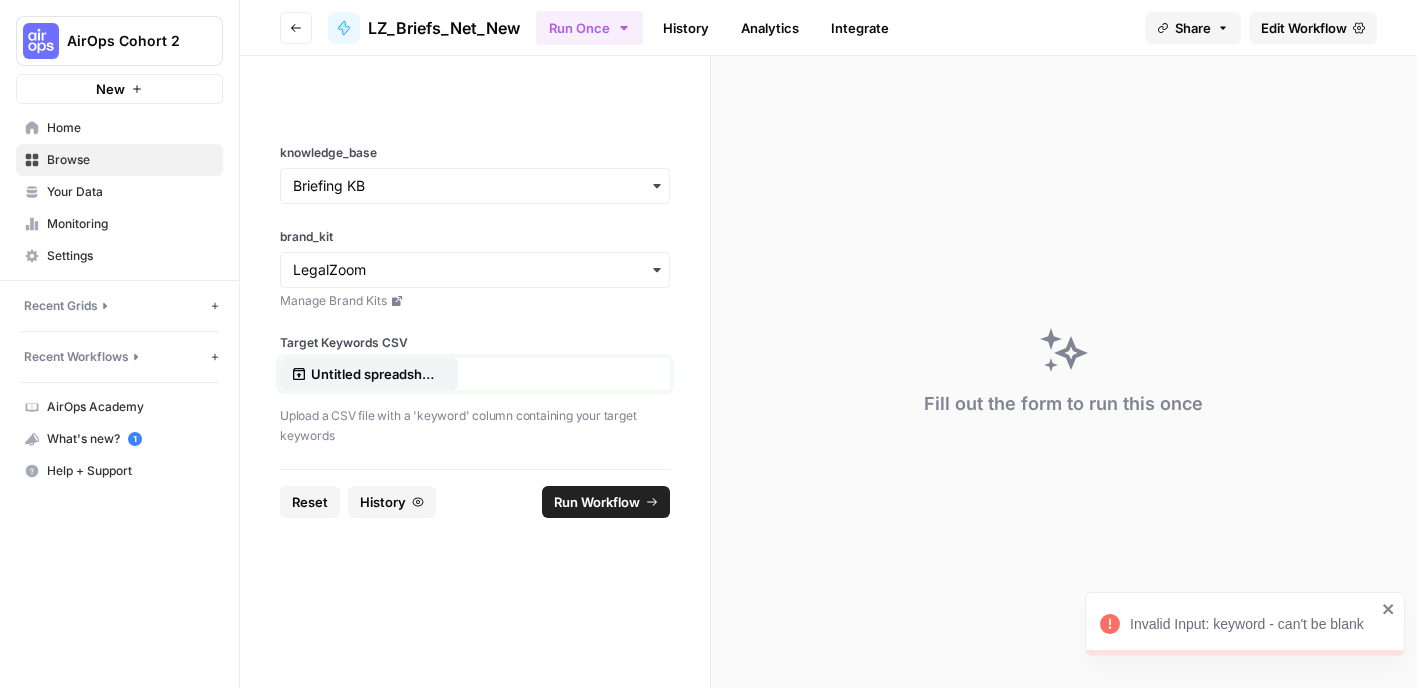 click on "Untitled spreadsheet - Sheet1 (1).csv" at bounding box center [375, 374] 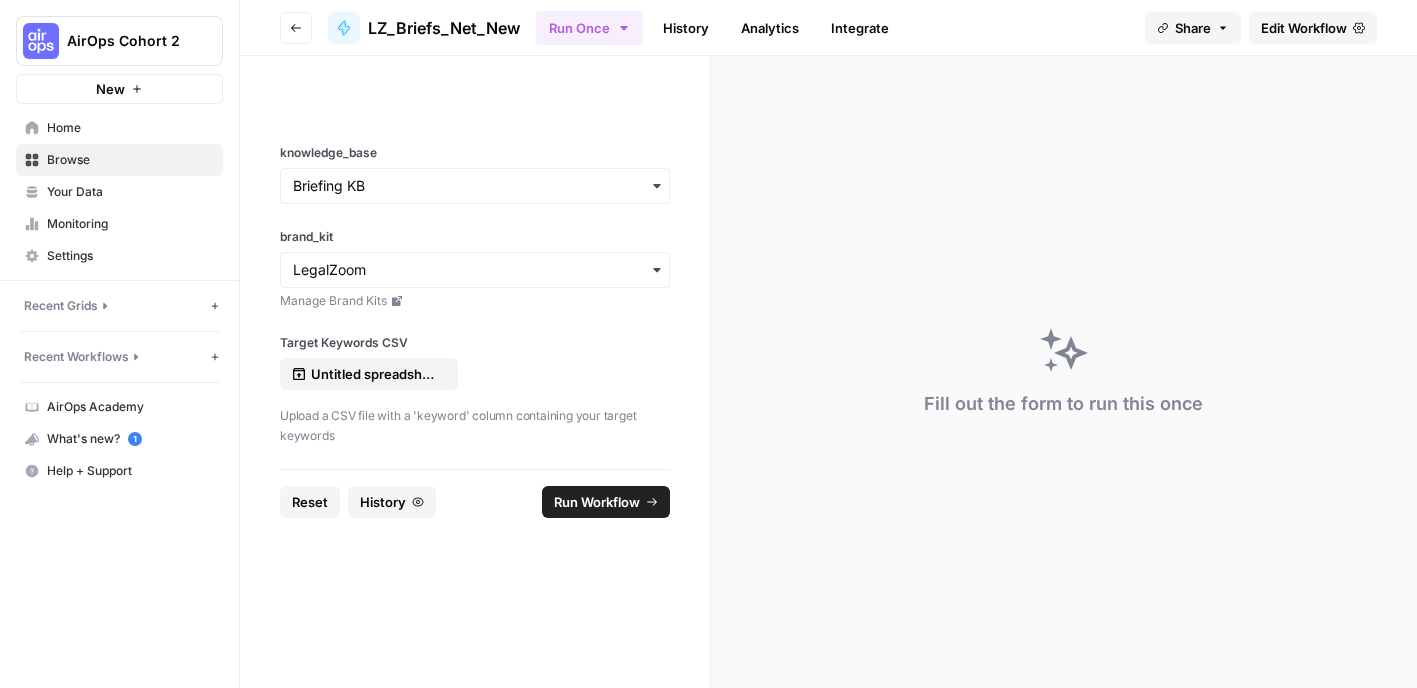click on "Run Workflow" at bounding box center (597, 502) 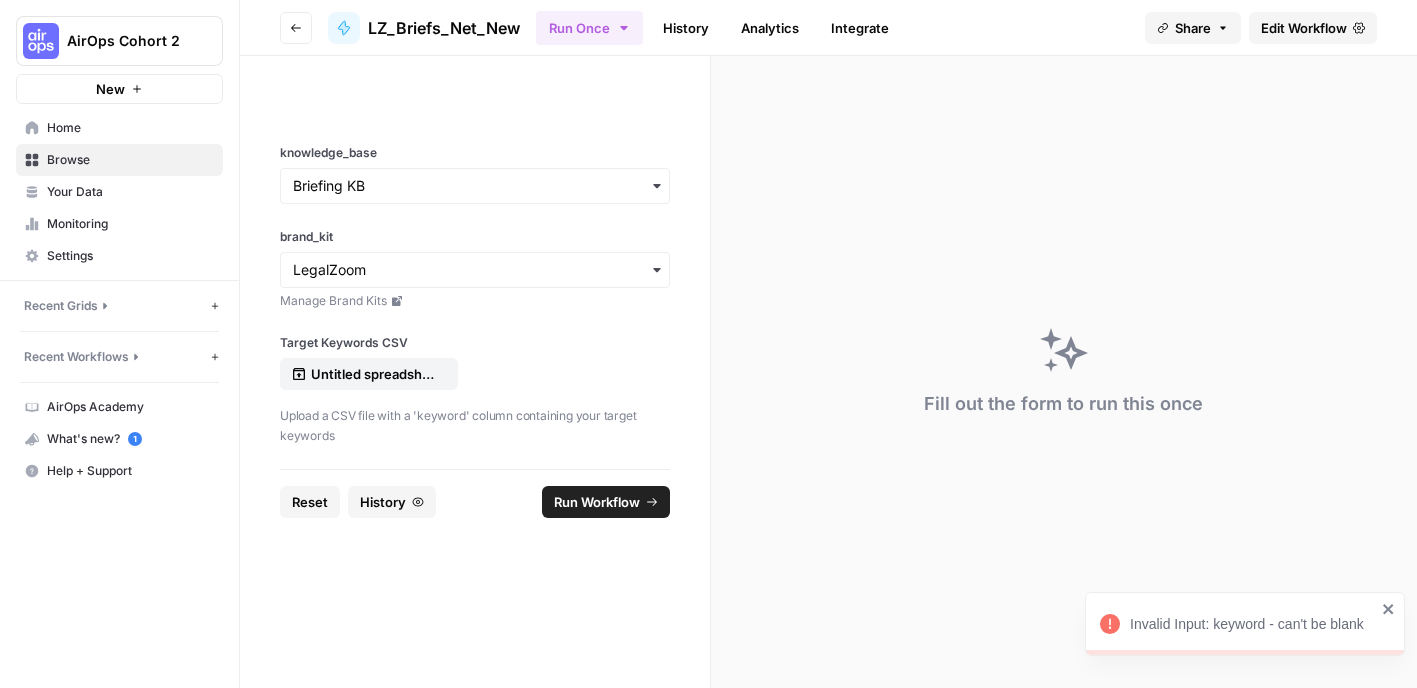 click on "Invalid Input: keyword - can't be blank" at bounding box center [1253, 624] 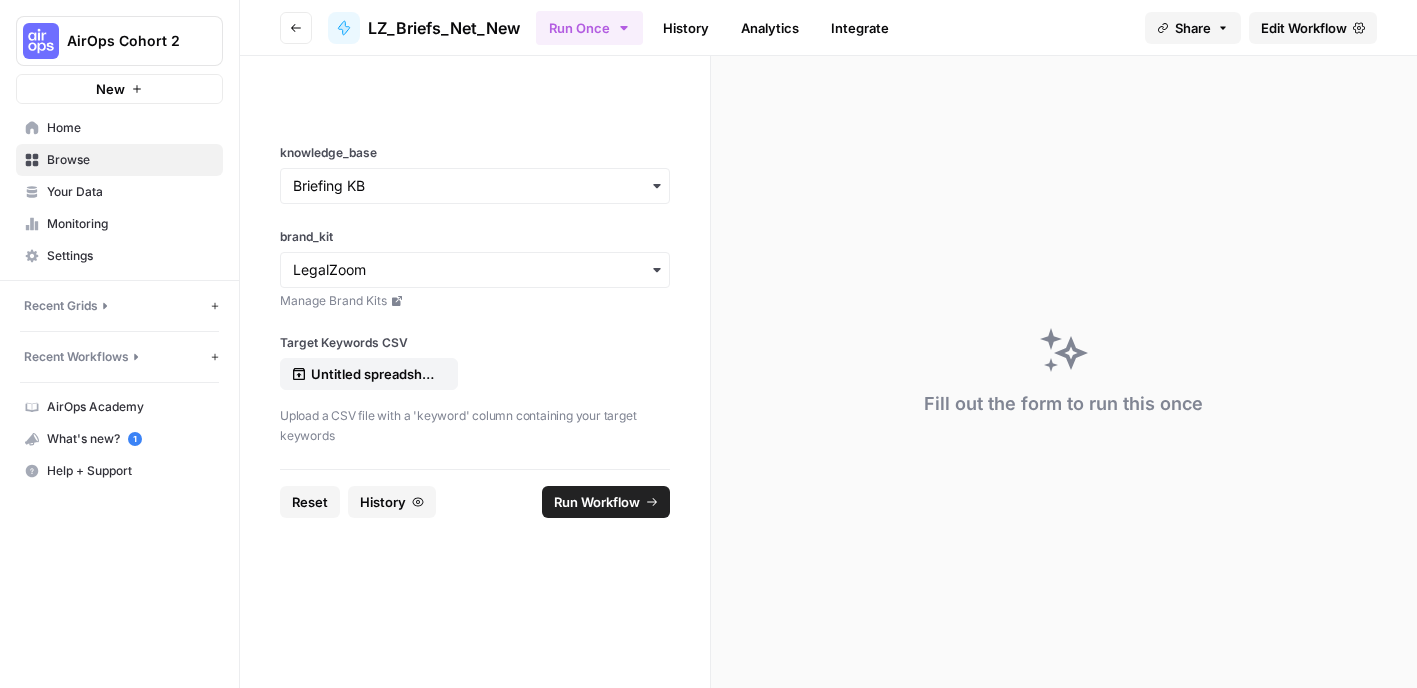 click on "Edit Workflow" at bounding box center [1304, 28] 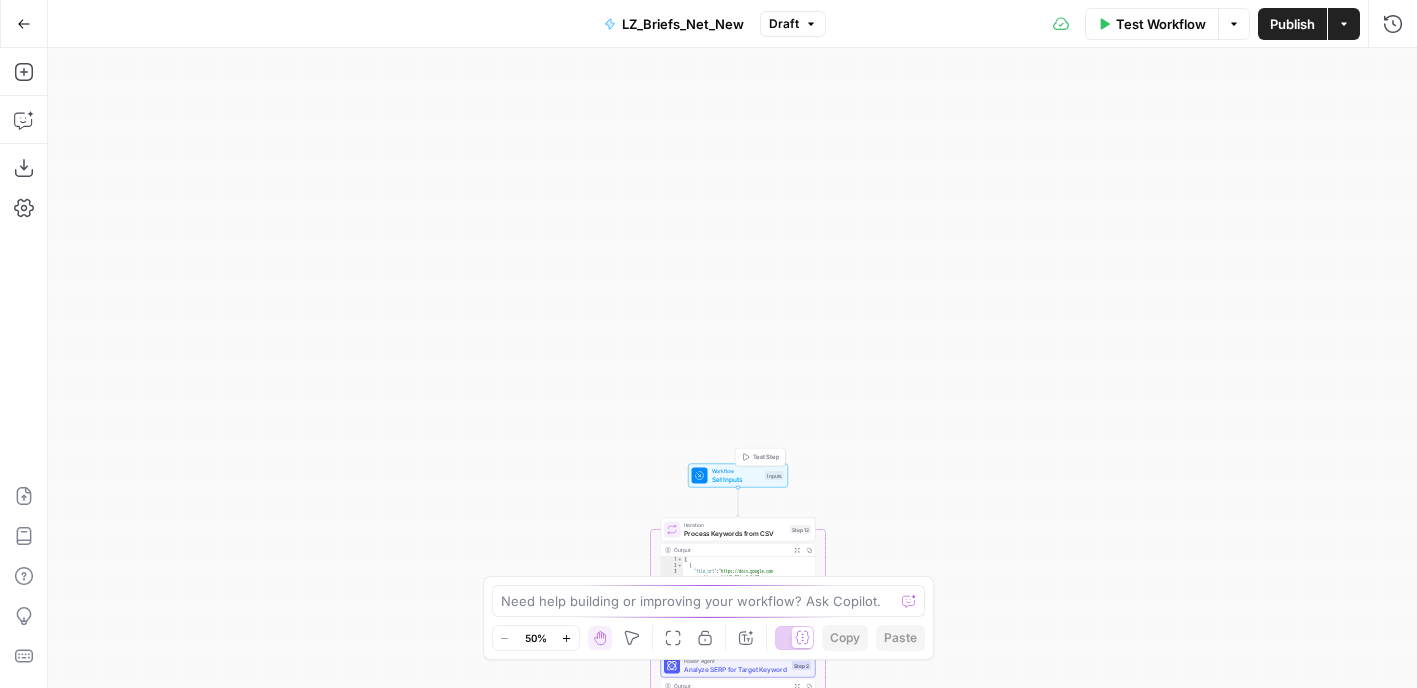 click on "Set Inputs" at bounding box center (737, 479) 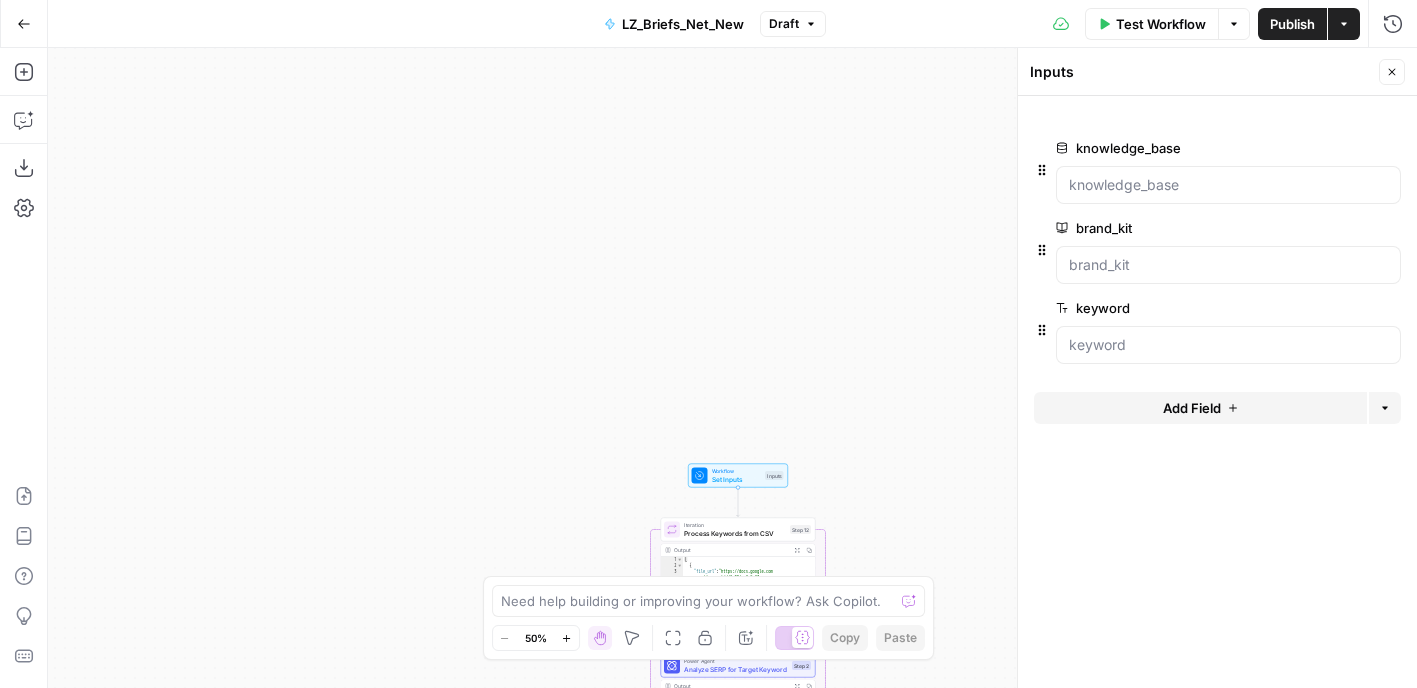 click on "Draft" at bounding box center (793, 24) 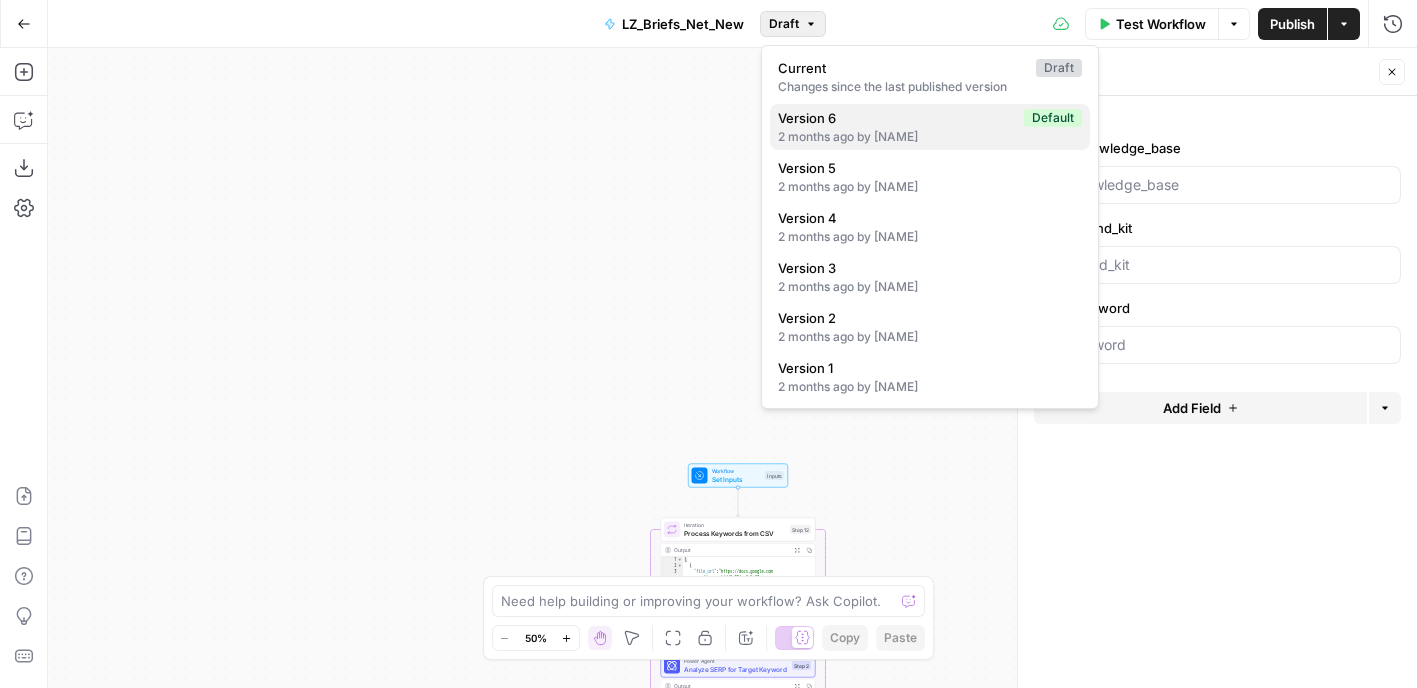 click on "Version 6 Default 2 months ago
by [NAME] [LAST]" at bounding box center [930, 127] 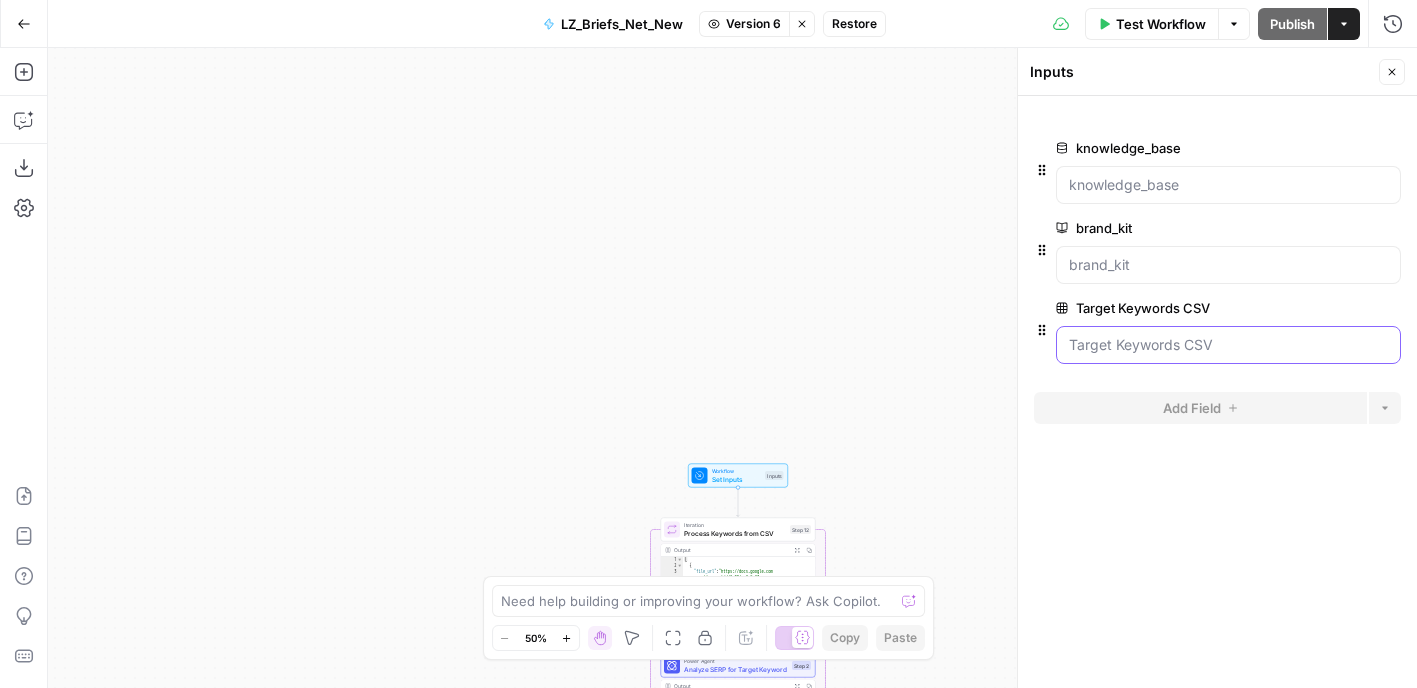 click on "Target Keywords CSV" at bounding box center [1228, 345] 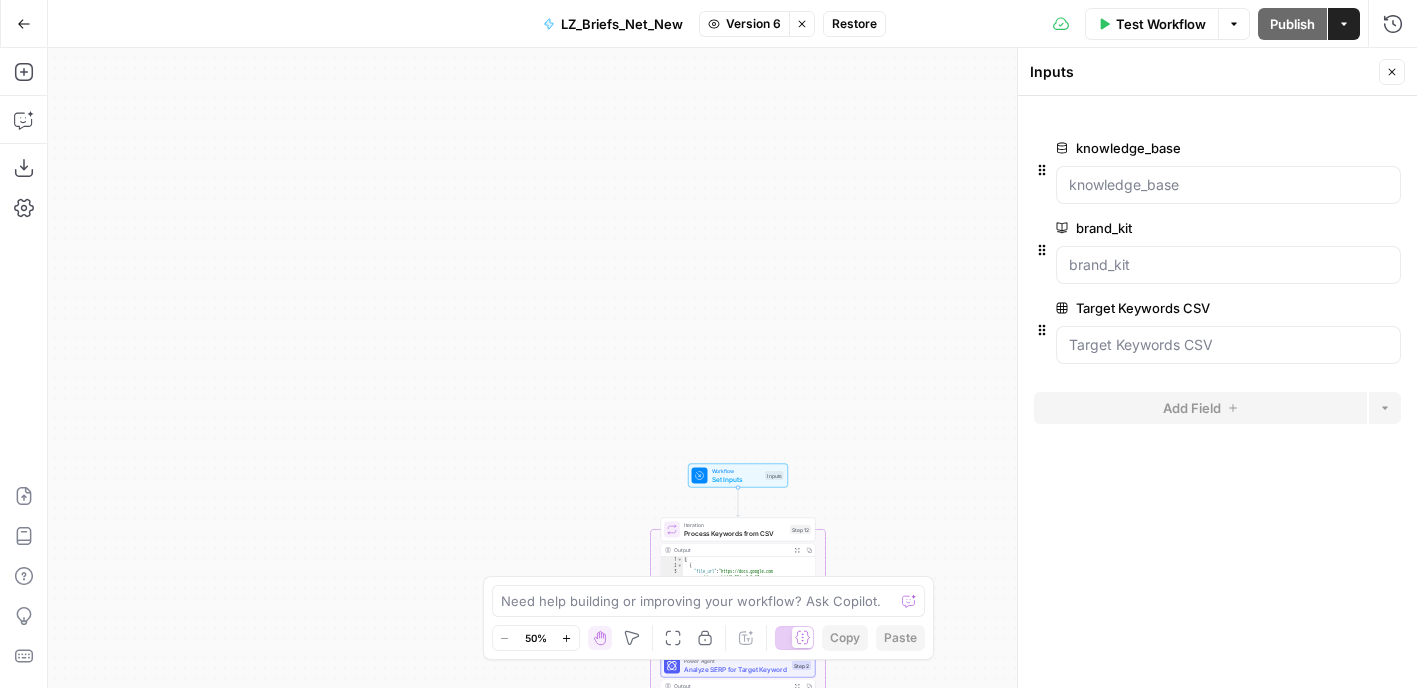 click on "Restore" at bounding box center (854, 24) 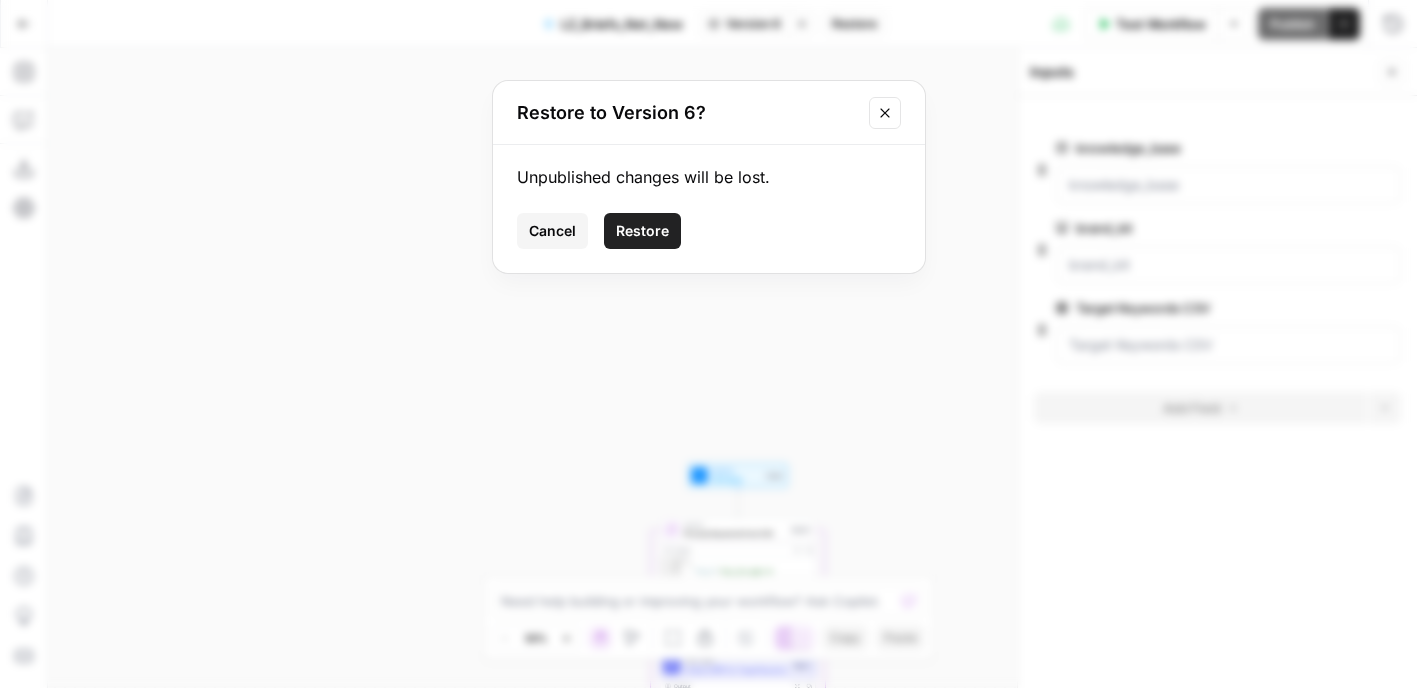 click on "Restore" at bounding box center (642, 231) 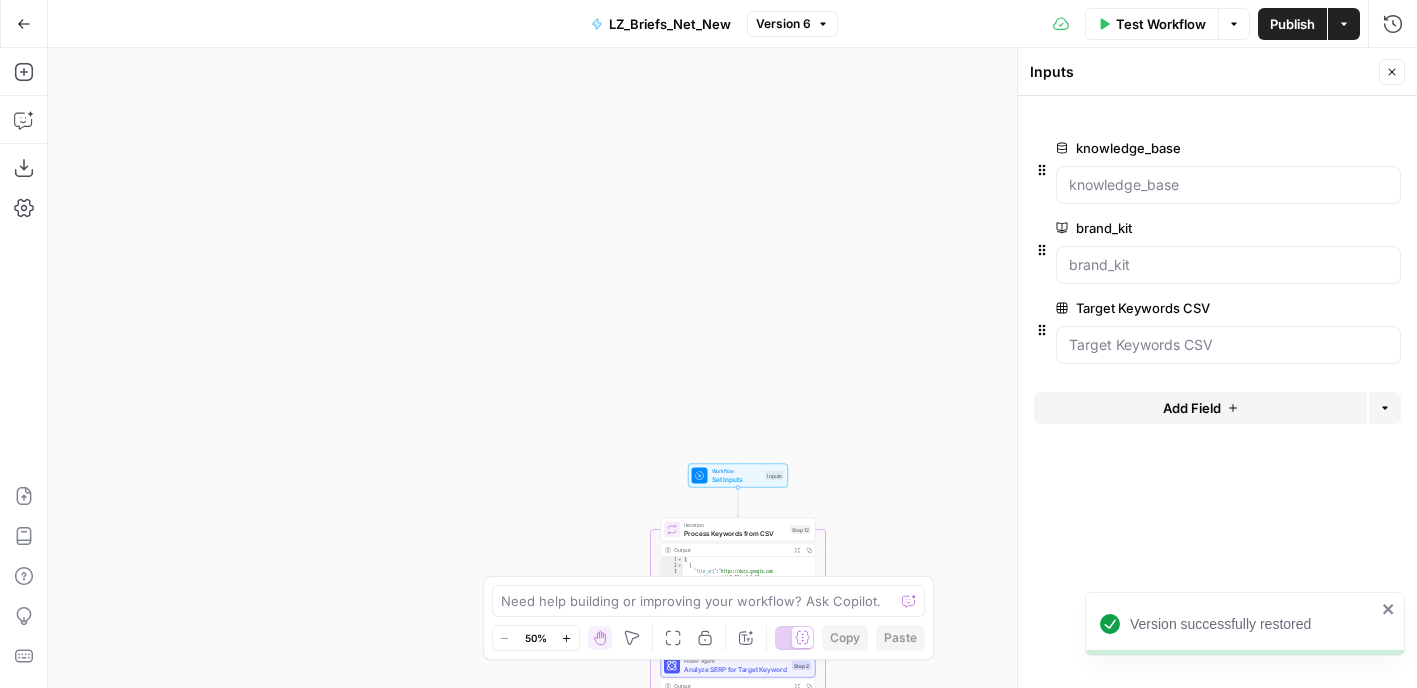click on "edit field" at bounding box center [1326, 308] 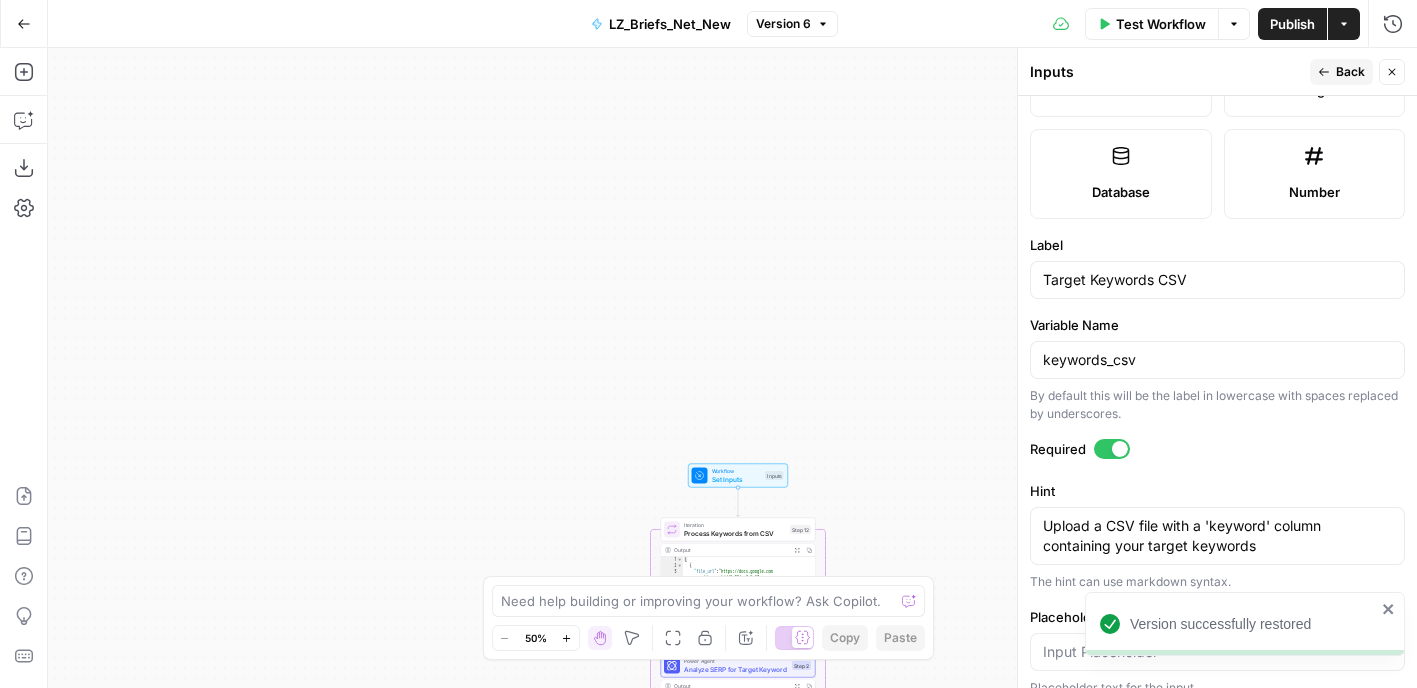 scroll, scrollTop: 536, scrollLeft: 0, axis: vertical 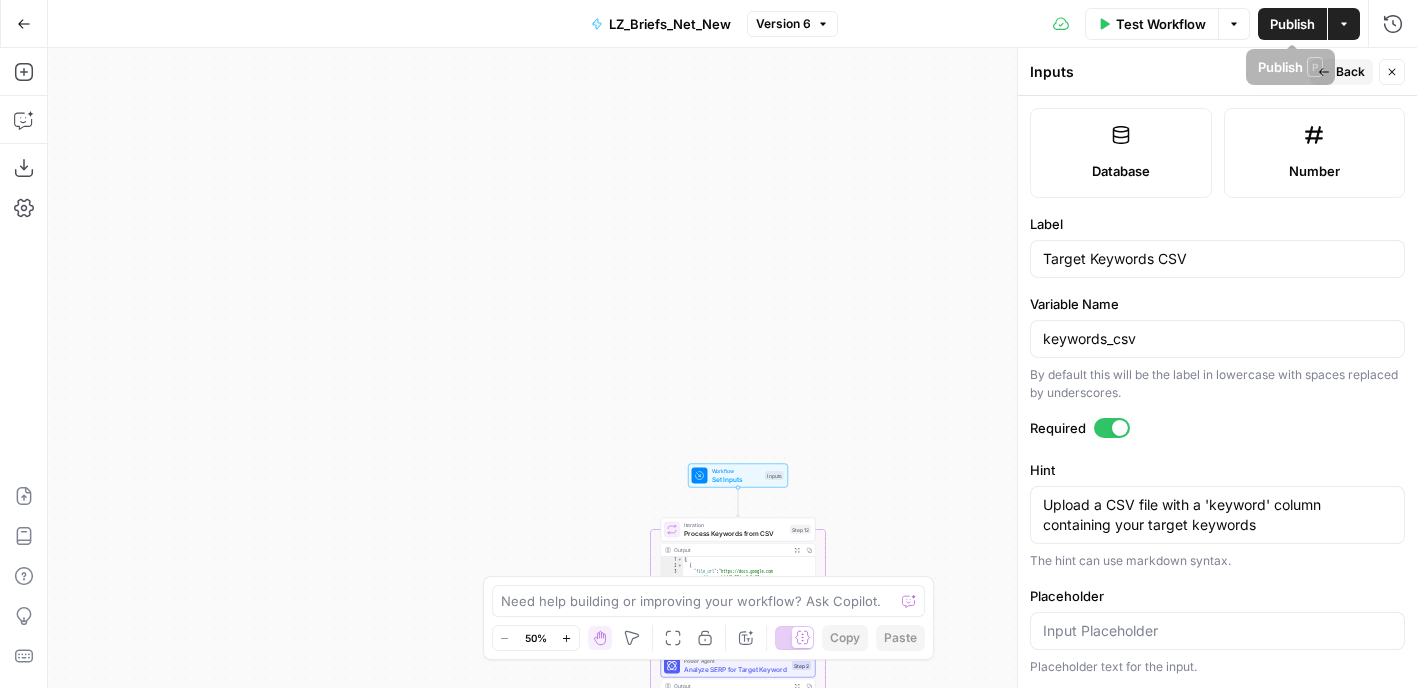 click on "Test Workflow" at bounding box center [1161, 24] 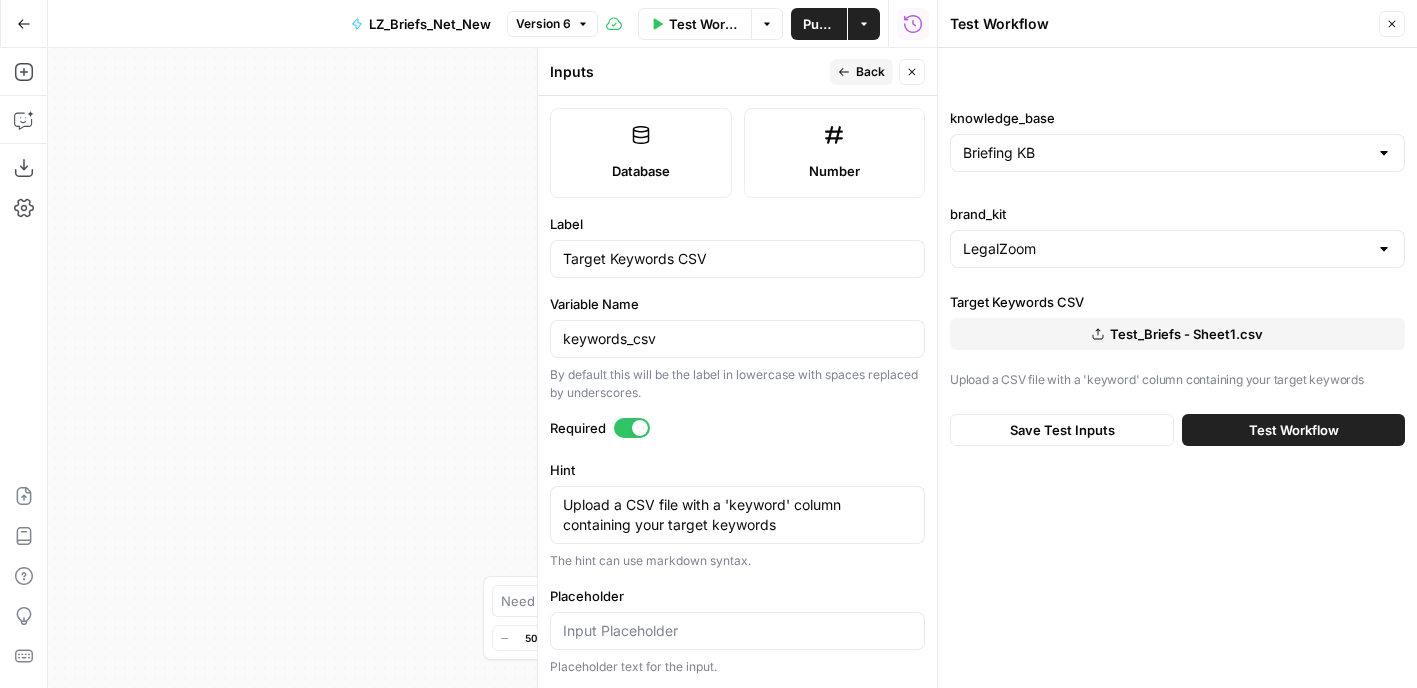 click on "Test_Briefs - Sheet1.csv" at bounding box center (1186, 334) 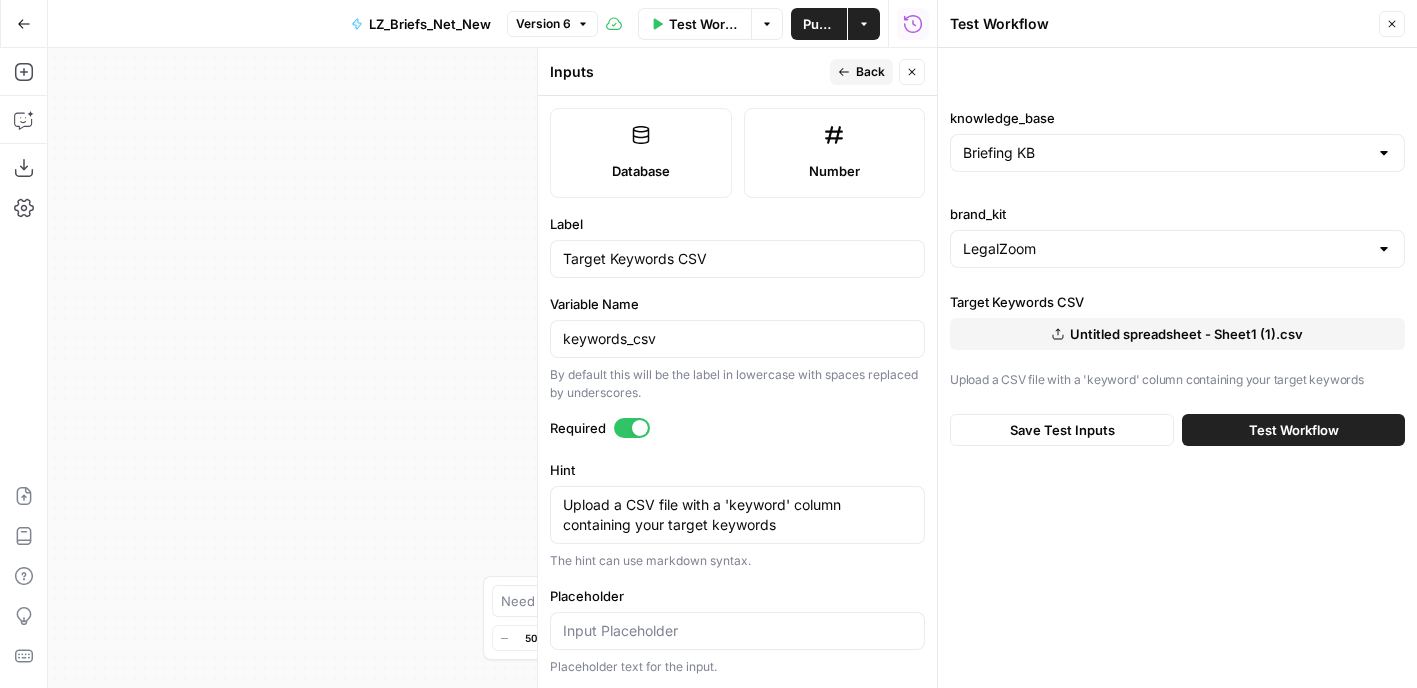 click on "Test Workflow" at bounding box center (1294, 430) 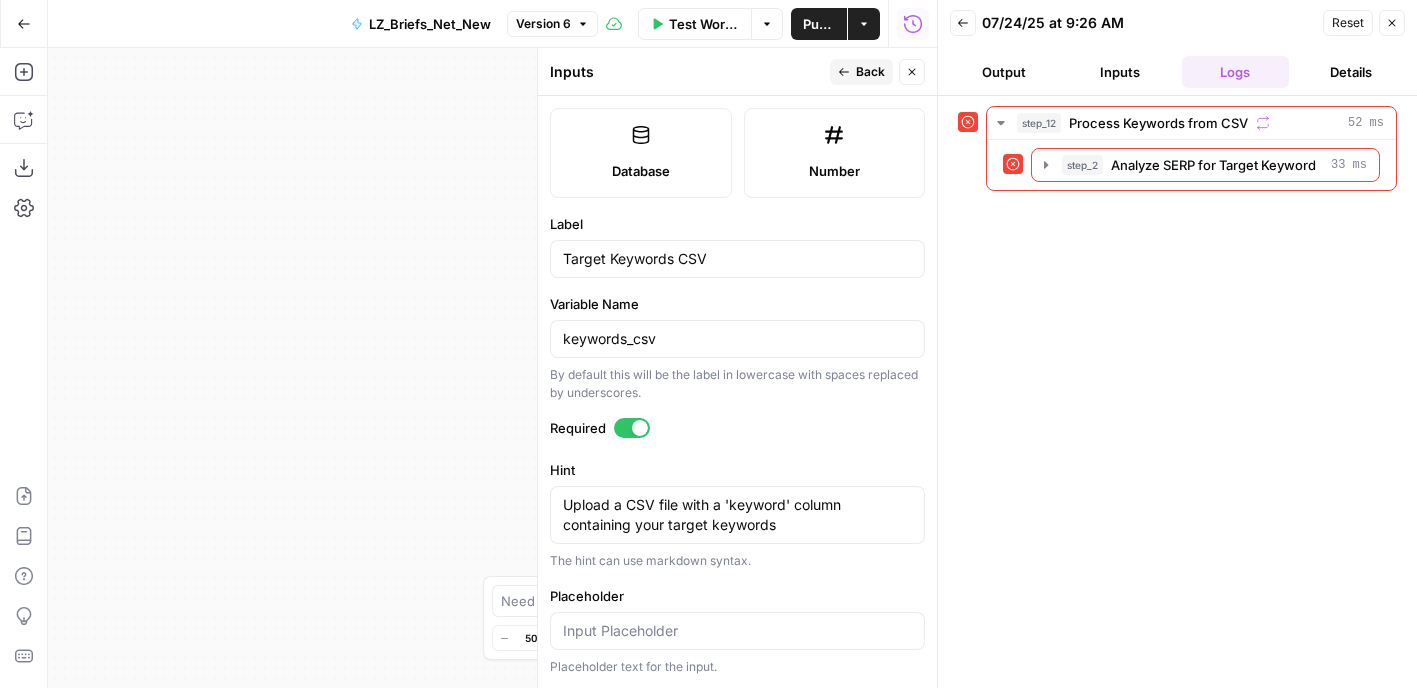 click on "Test Workflow" at bounding box center (704, 24) 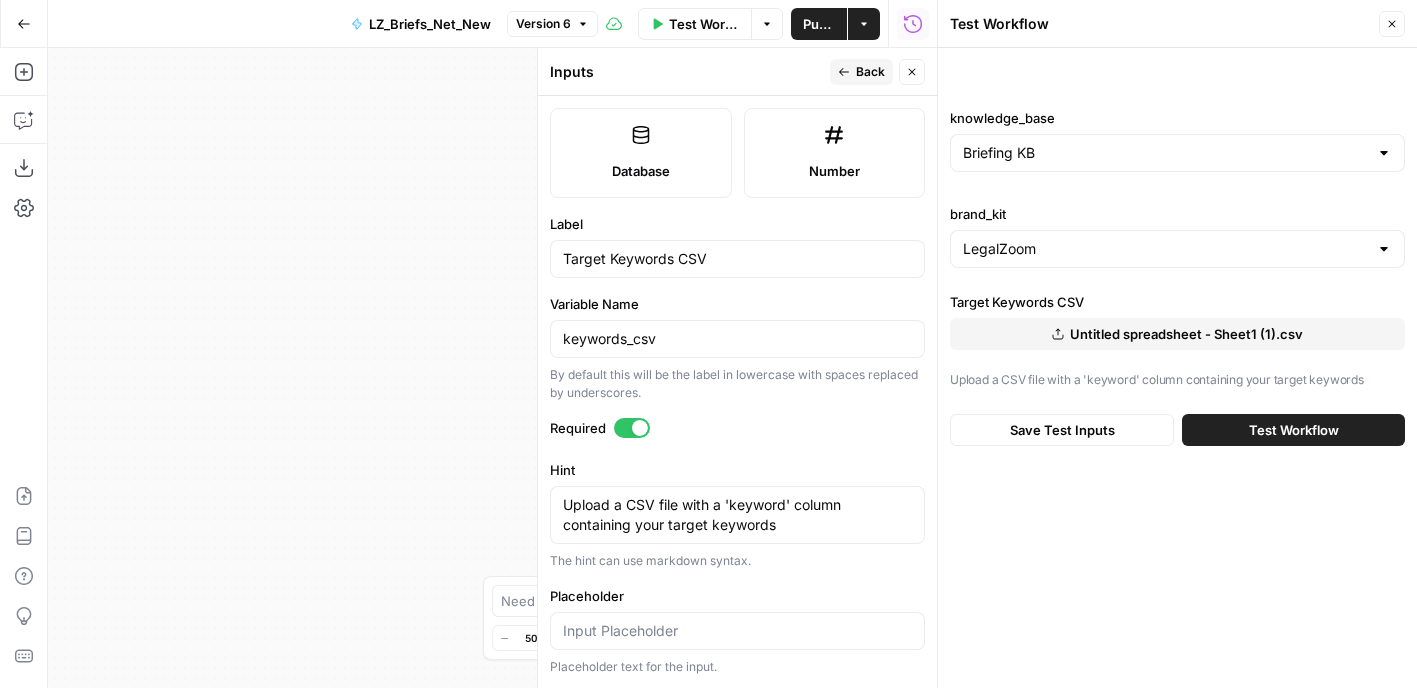 click on "Untitled spreadsheet - Sheet1 (1).csv" at bounding box center [1186, 334] 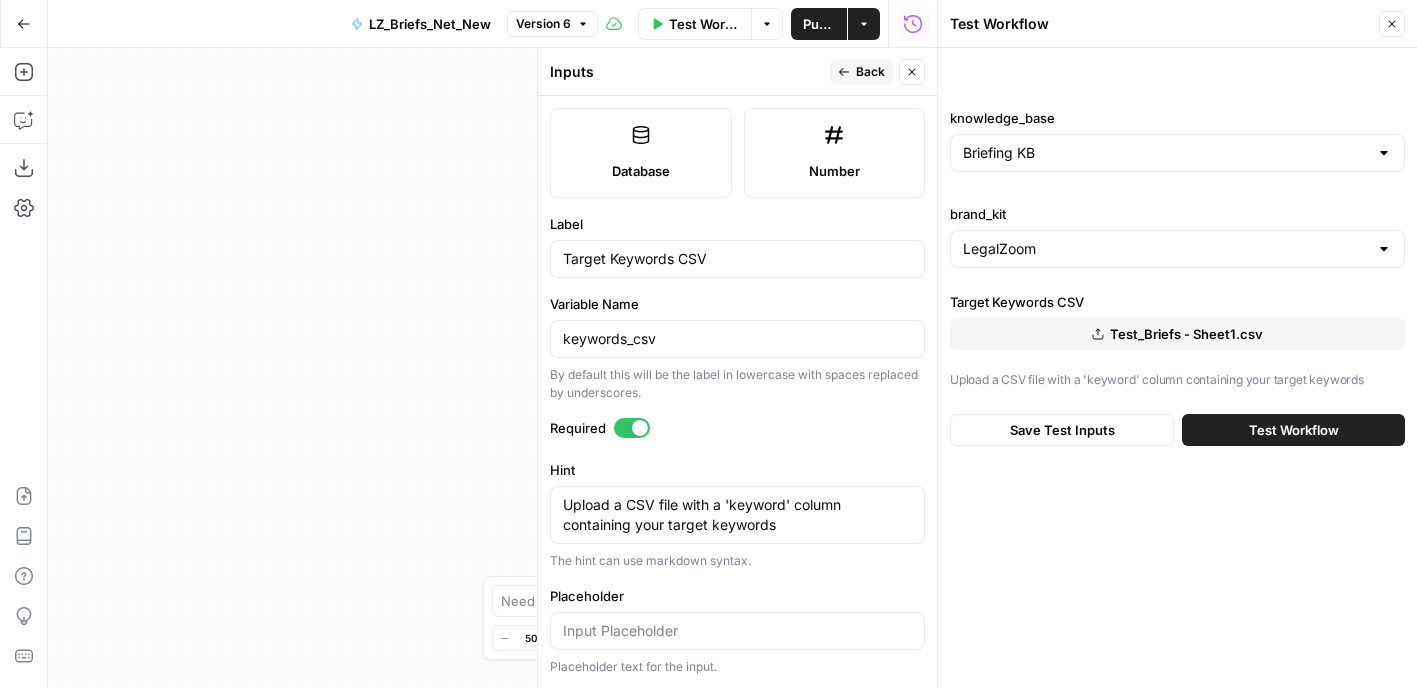 click on "Test Workflow" at bounding box center [1293, 430] 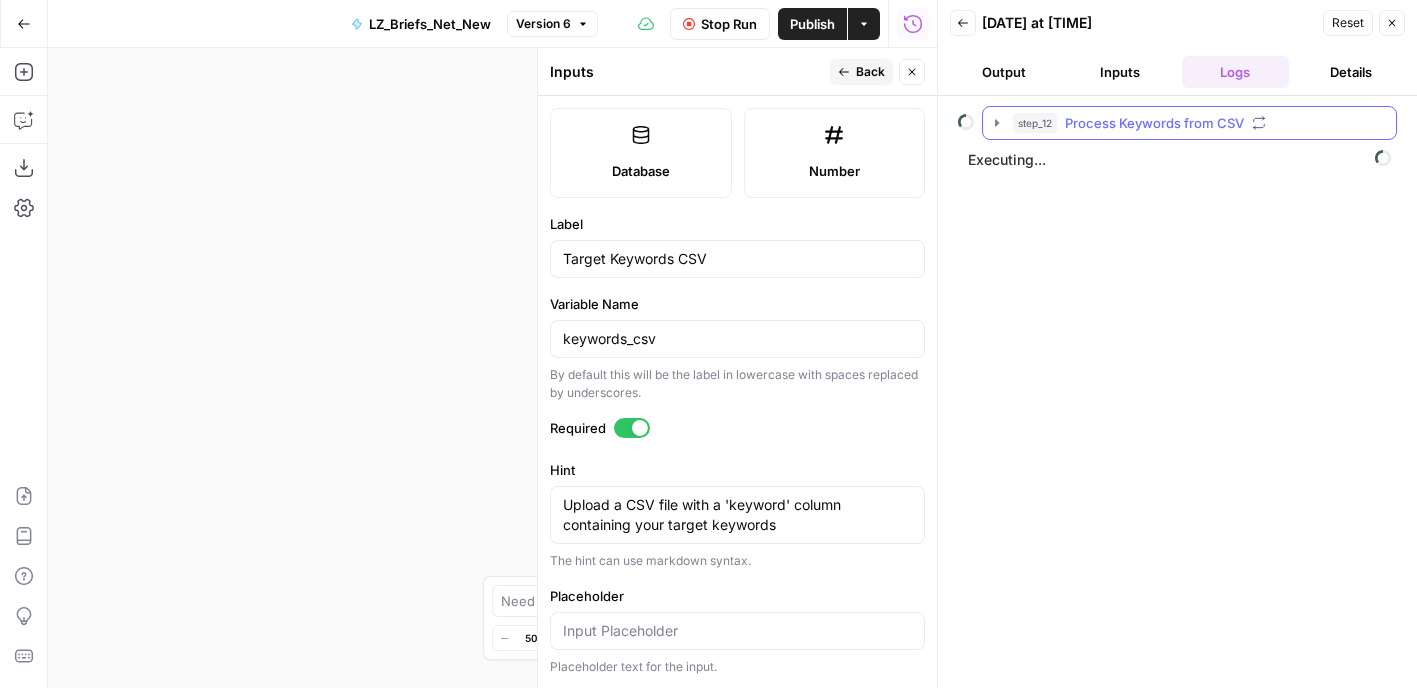 click 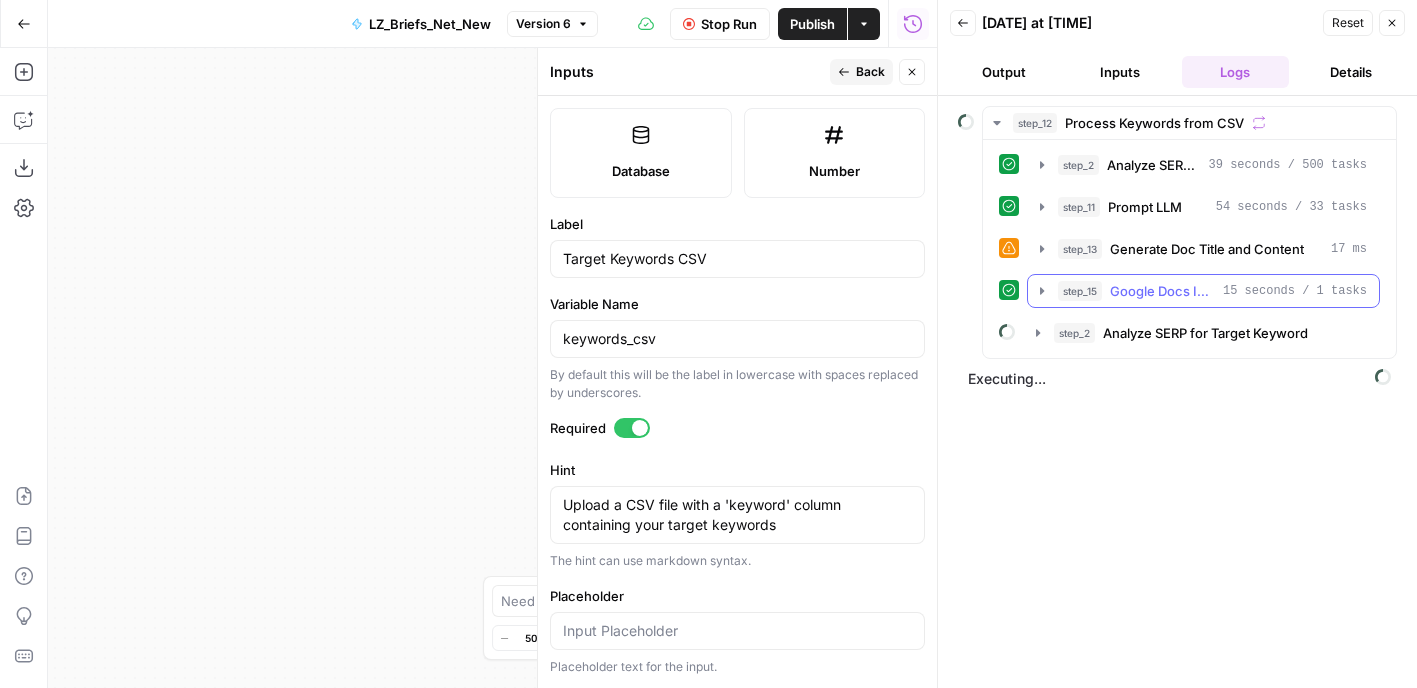 click 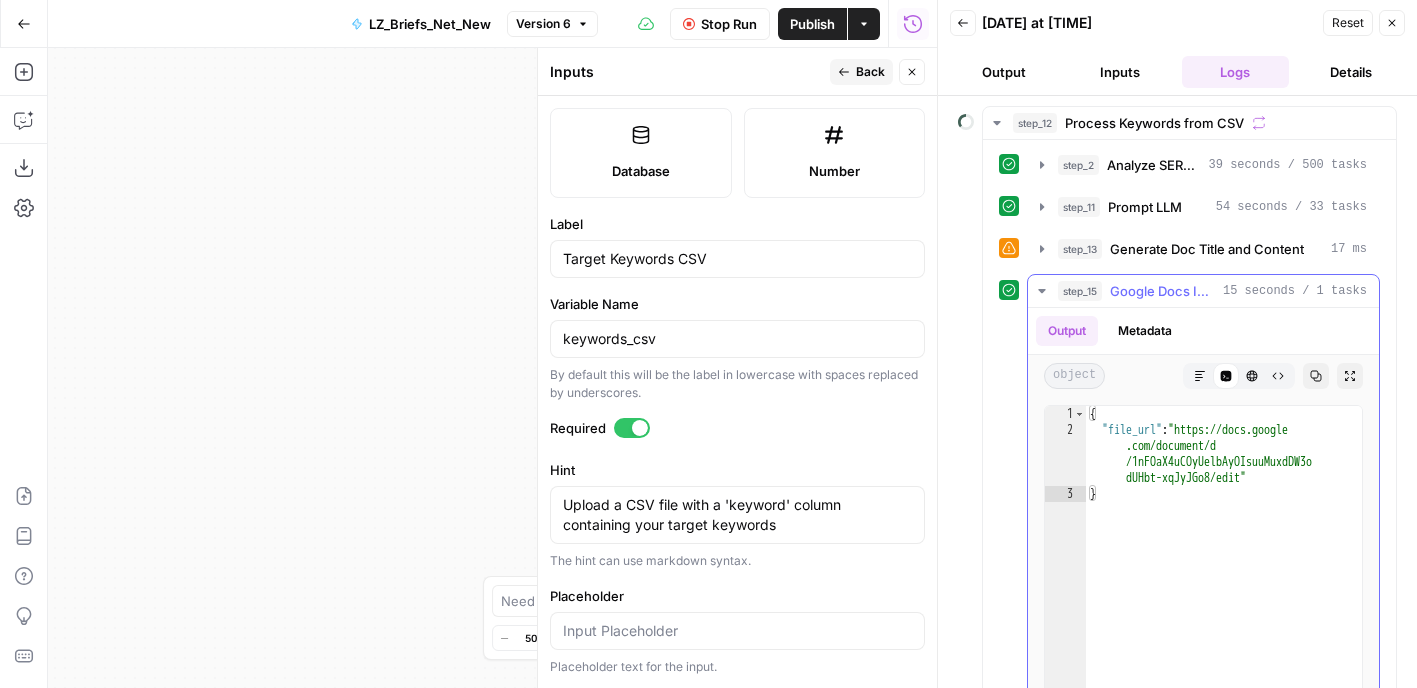 type on "**********" 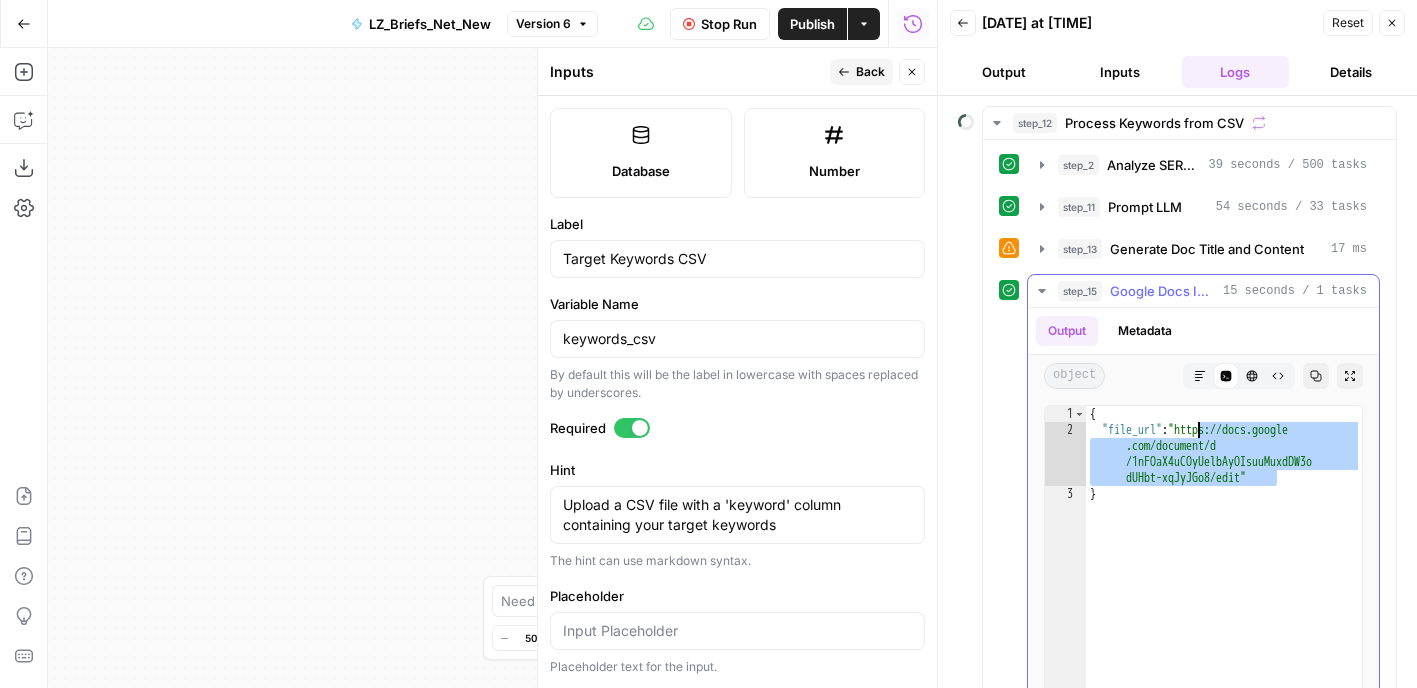 drag, startPoint x: 1288, startPoint y: 481, endPoint x: 1199, endPoint y: 433, distance: 101.118744 